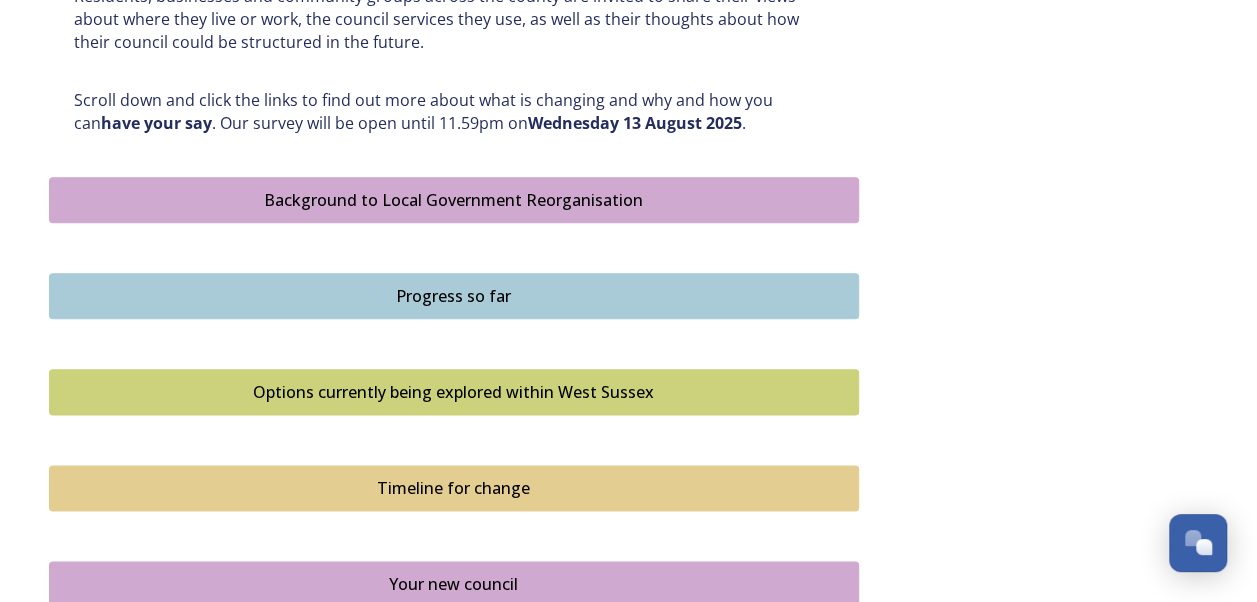 scroll, scrollTop: 1000, scrollLeft: 0, axis: vertical 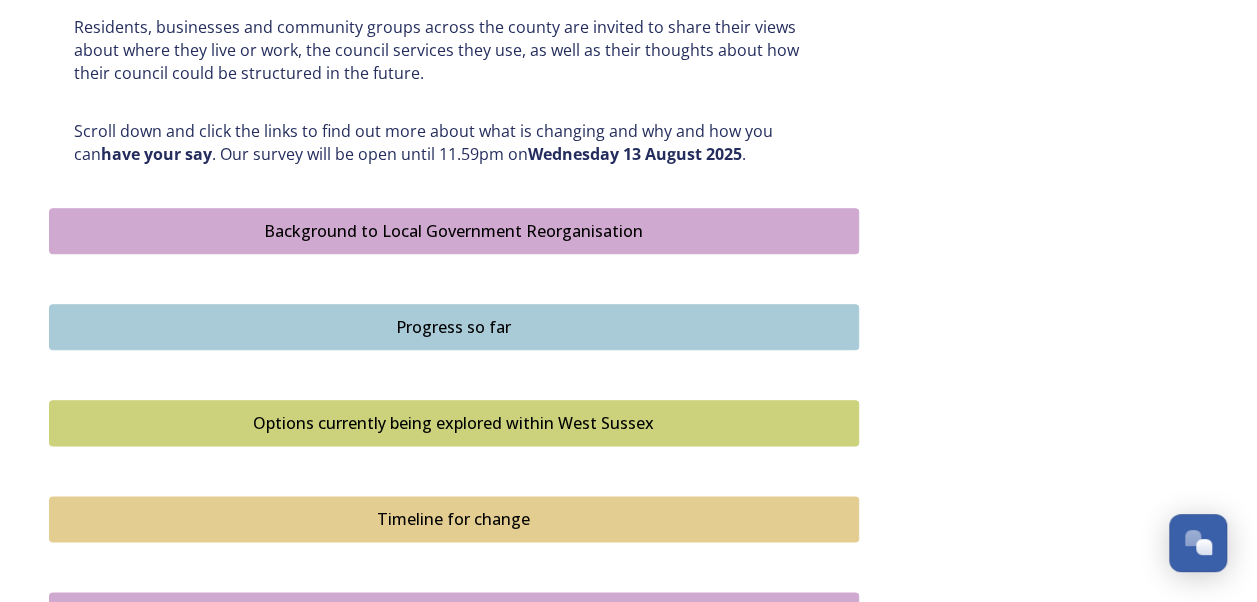 click on "Background to Local Government Reorganisation" at bounding box center [454, 231] 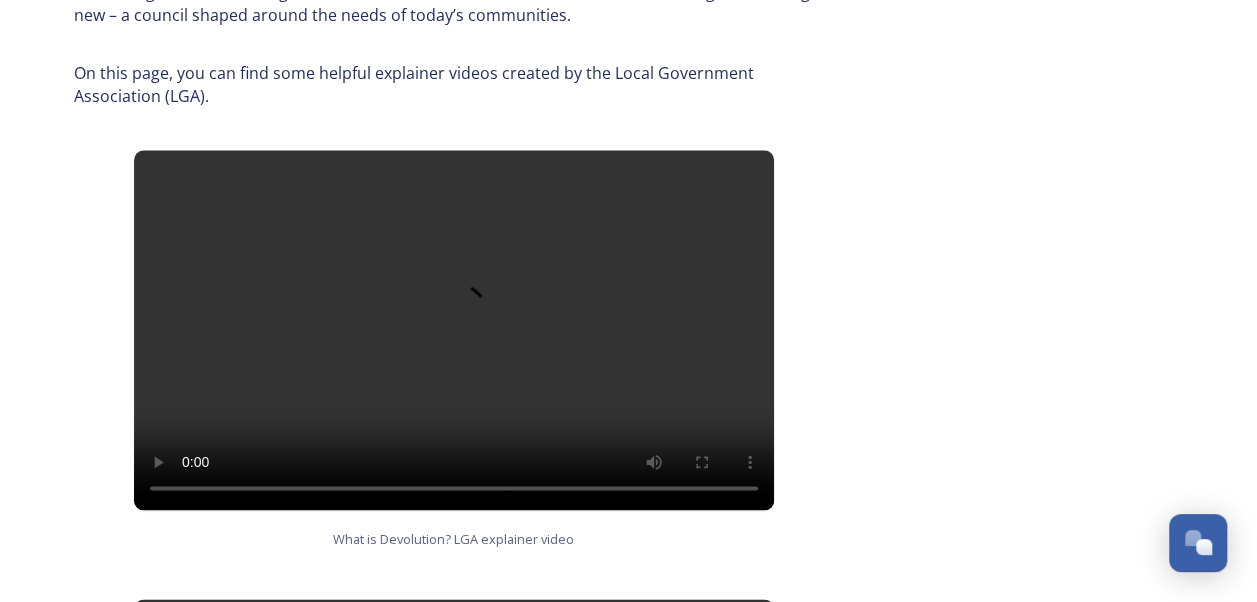 scroll, scrollTop: 1000, scrollLeft: 0, axis: vertical 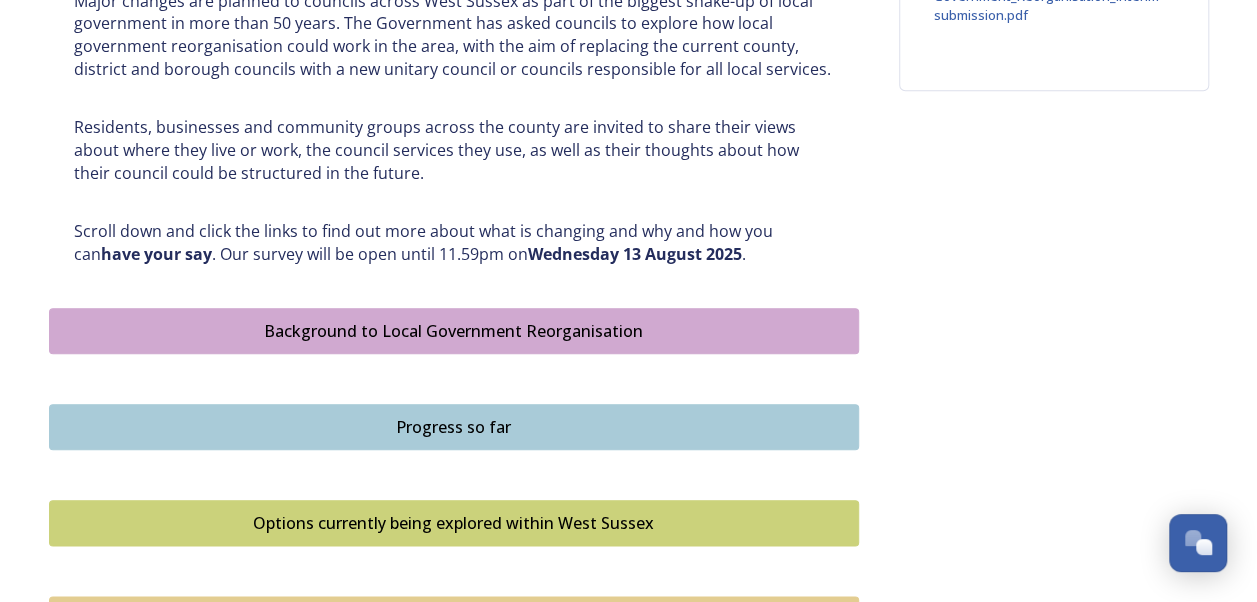 click on "Progress so far" at bounding box center [454, 427] 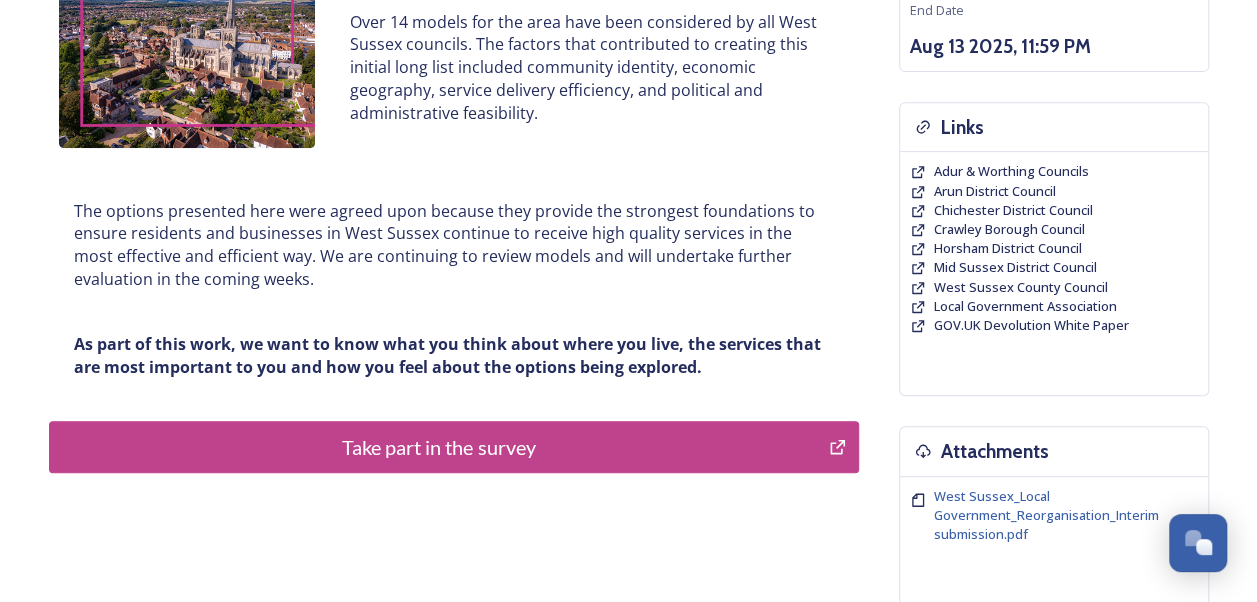 scroll, scrollTop: 400, scrollLeft: 0, axis: vertical 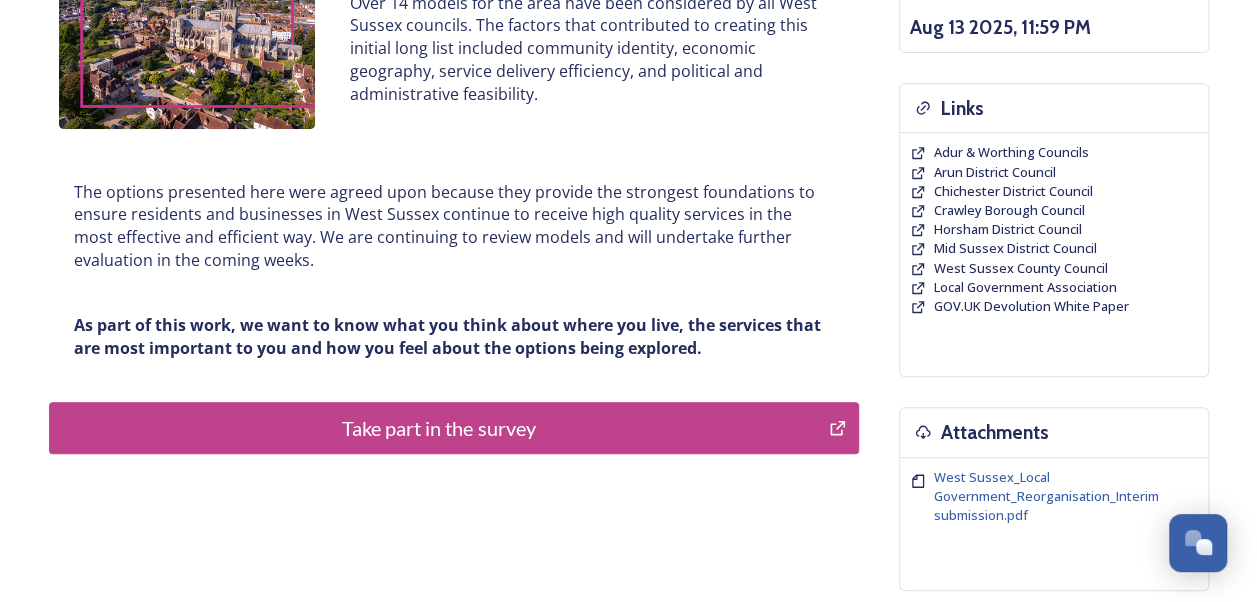 click on "Take part in the survey" at bounding box center [439, 428] 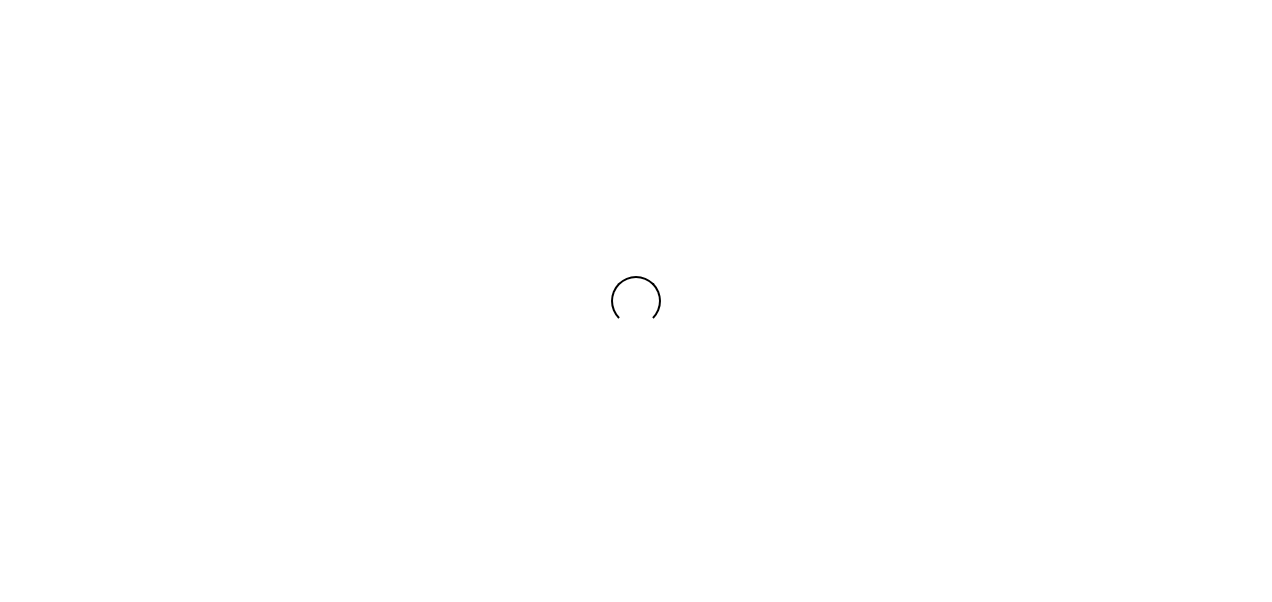 scroll, scrollTop: 0, scrollLeft: 0, axis: both 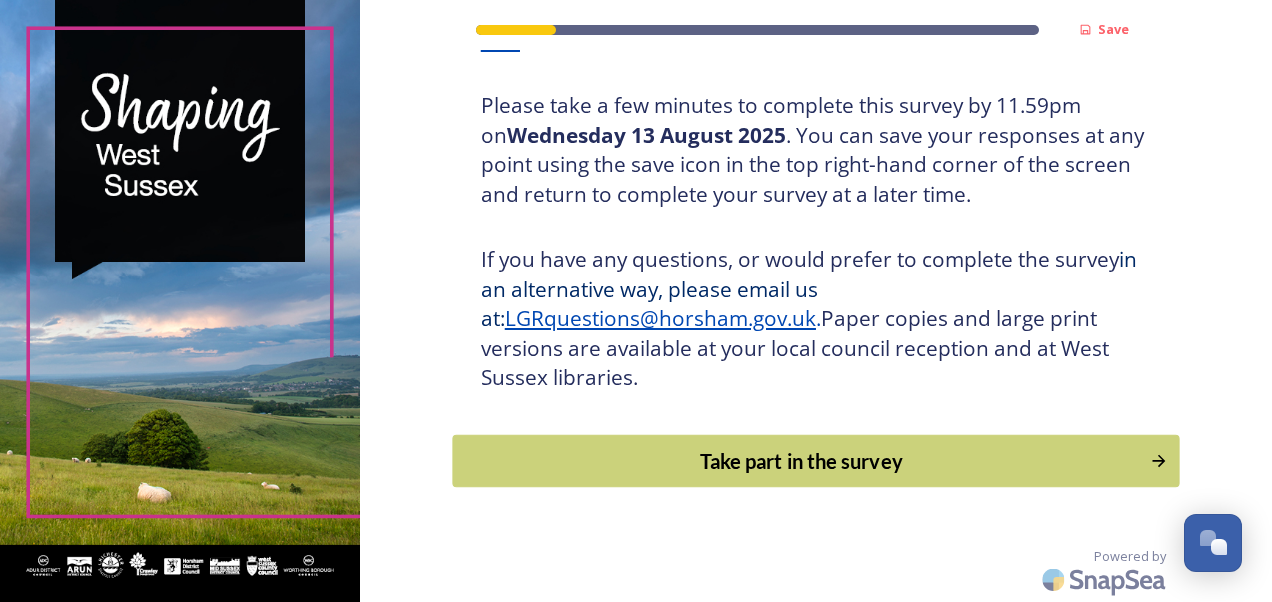click on "Take part in the survey" at bounding box center [801, 461] 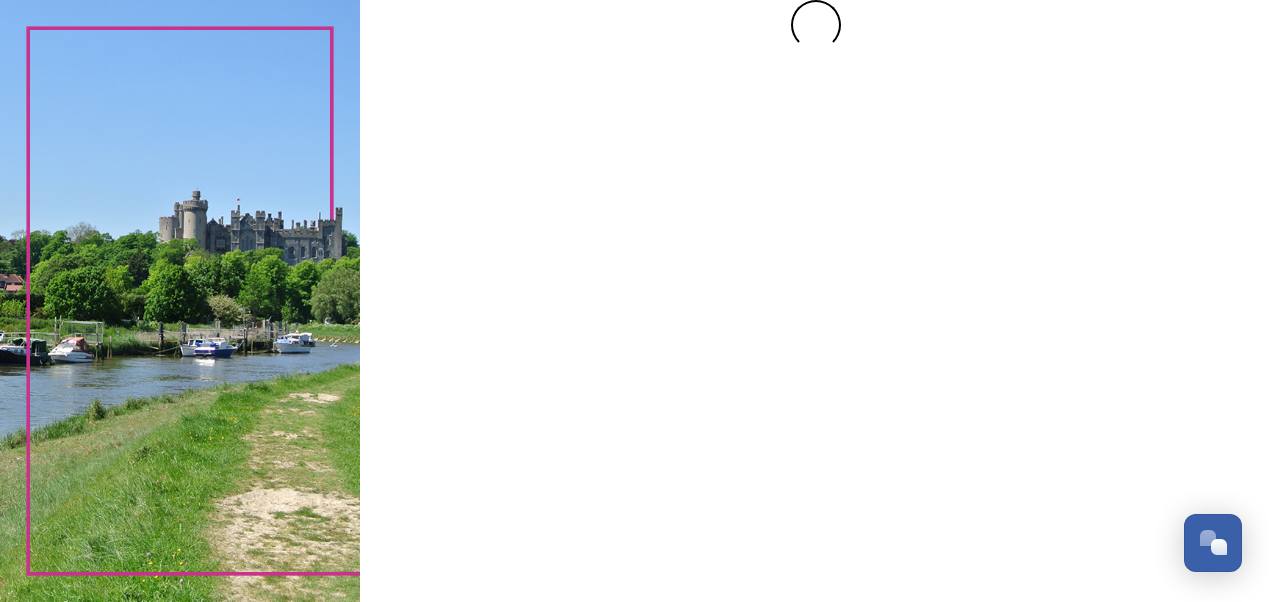 scroll, scrollTop: 0, scrollLeft: 0, axis: both 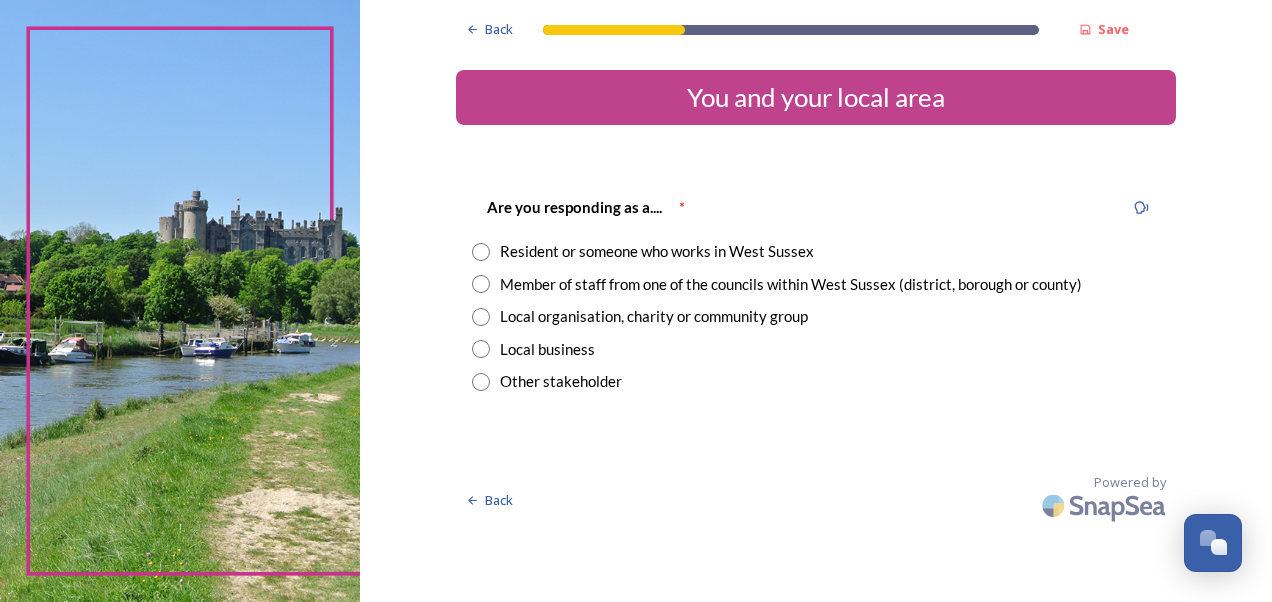 click at bounding box center [481, 284] 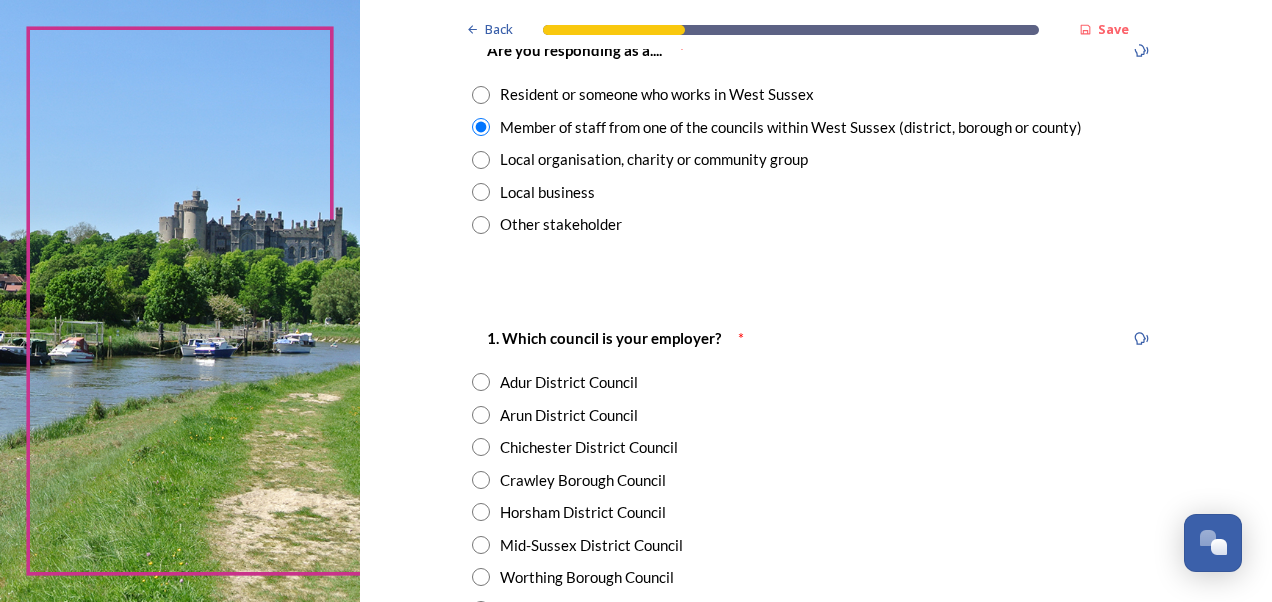 scroll, scrollTop: 300, scrollLeft: 0, axis: vertical 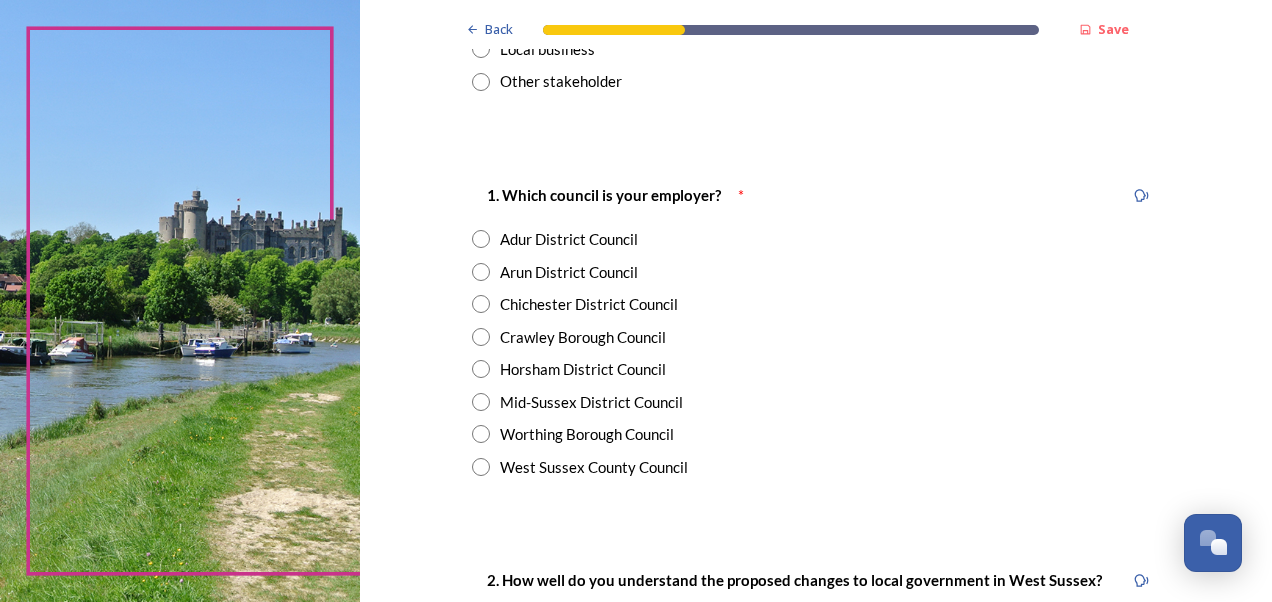 click at bounding box center [481, 467] 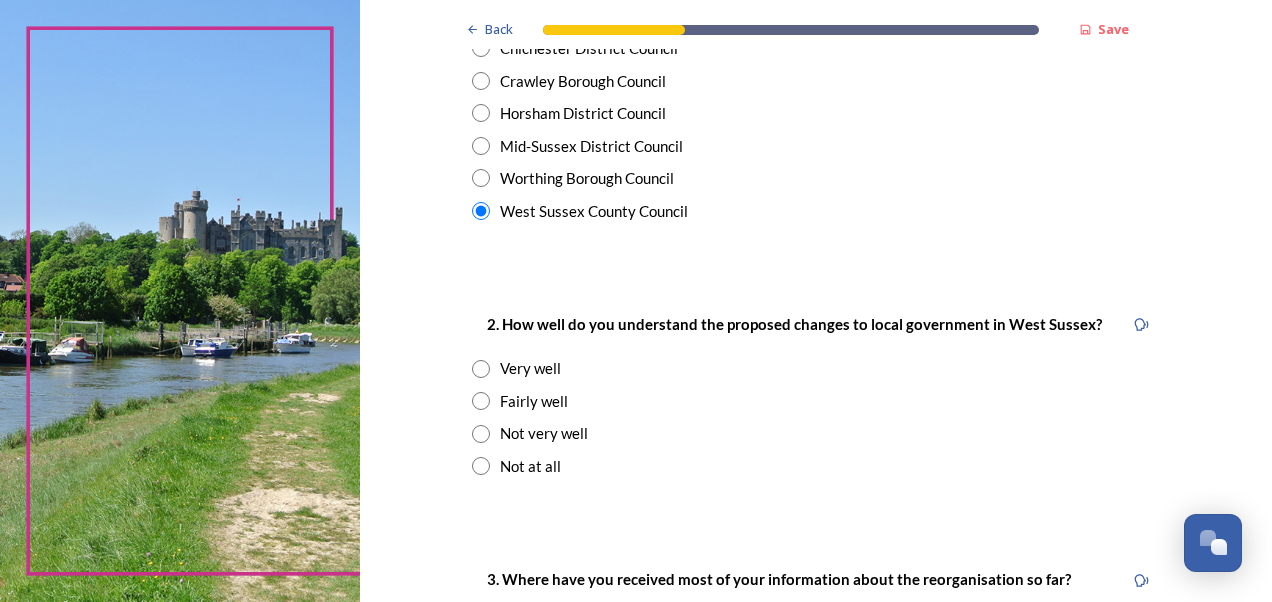 scroll, scrollTop: 600, scrollLeft: 0, axis: vertical 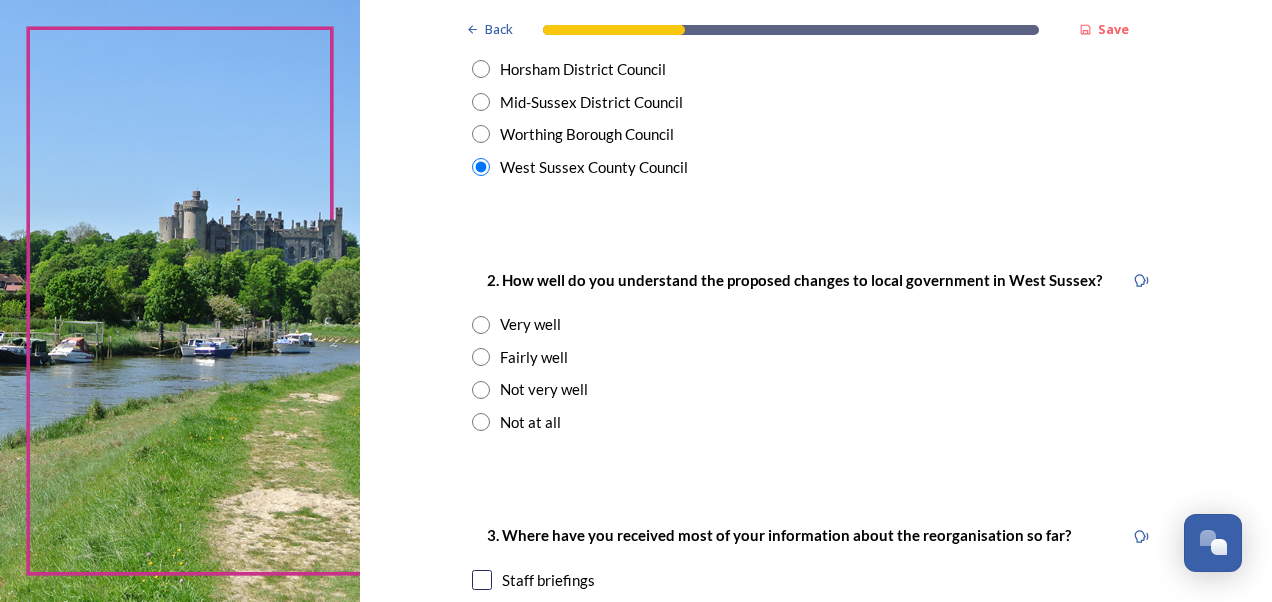 click at bounding box center [481, 325] 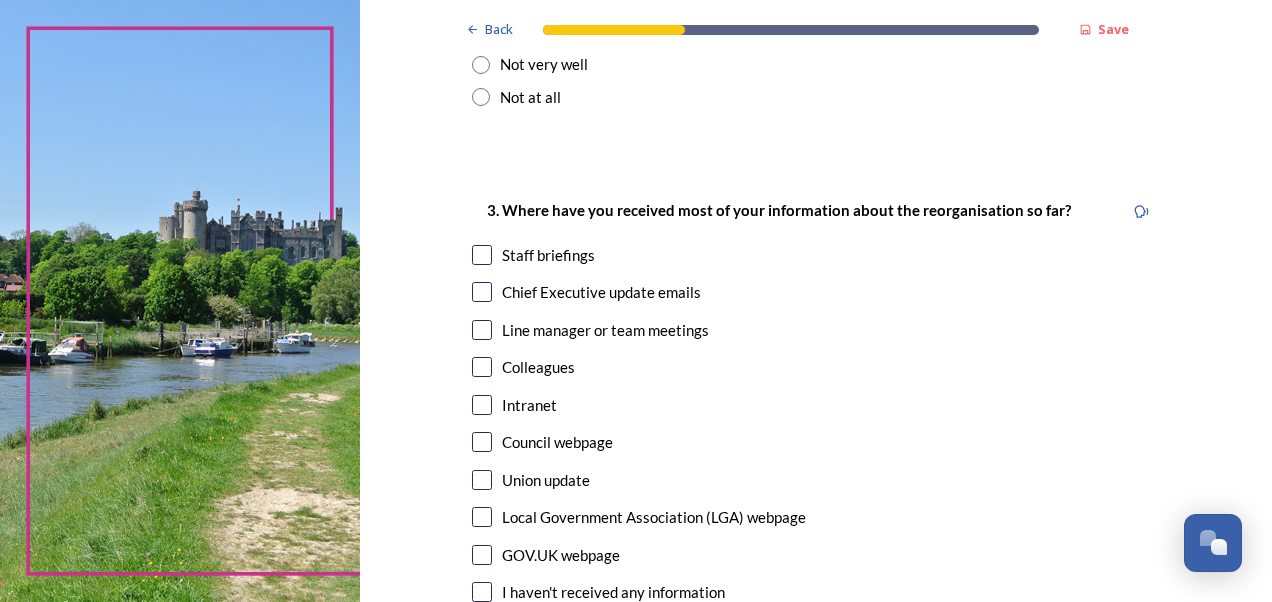 scroll, scrollTop: 1000, scrollLeft: 0, axis: vertical 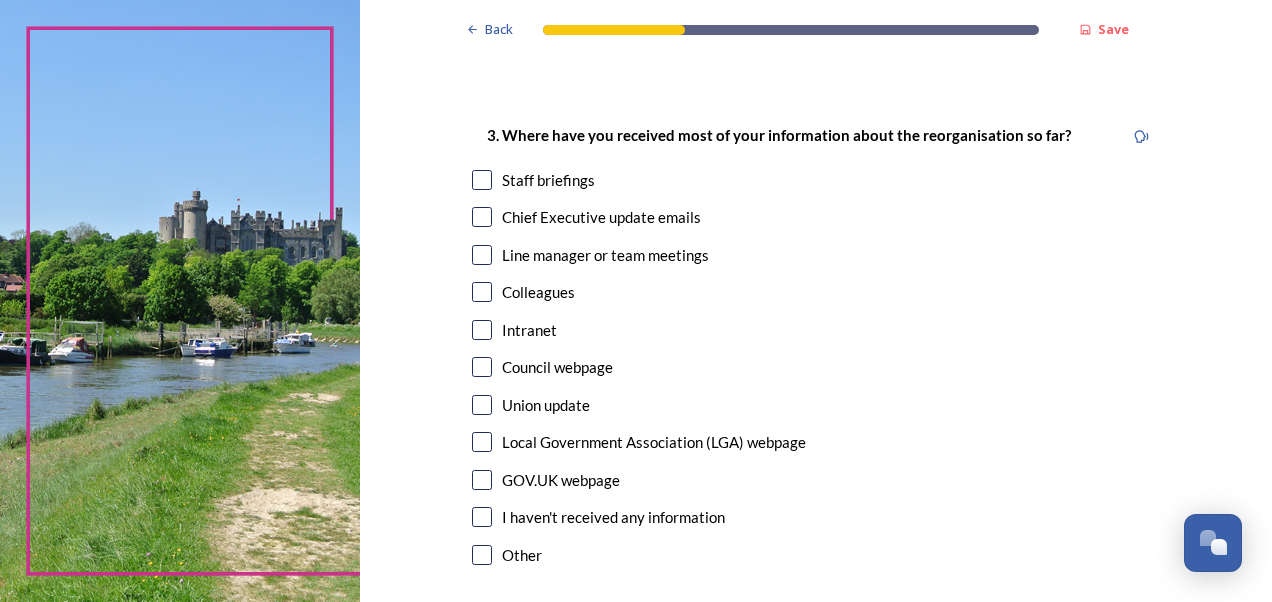 click at bounding box center (482, 330) 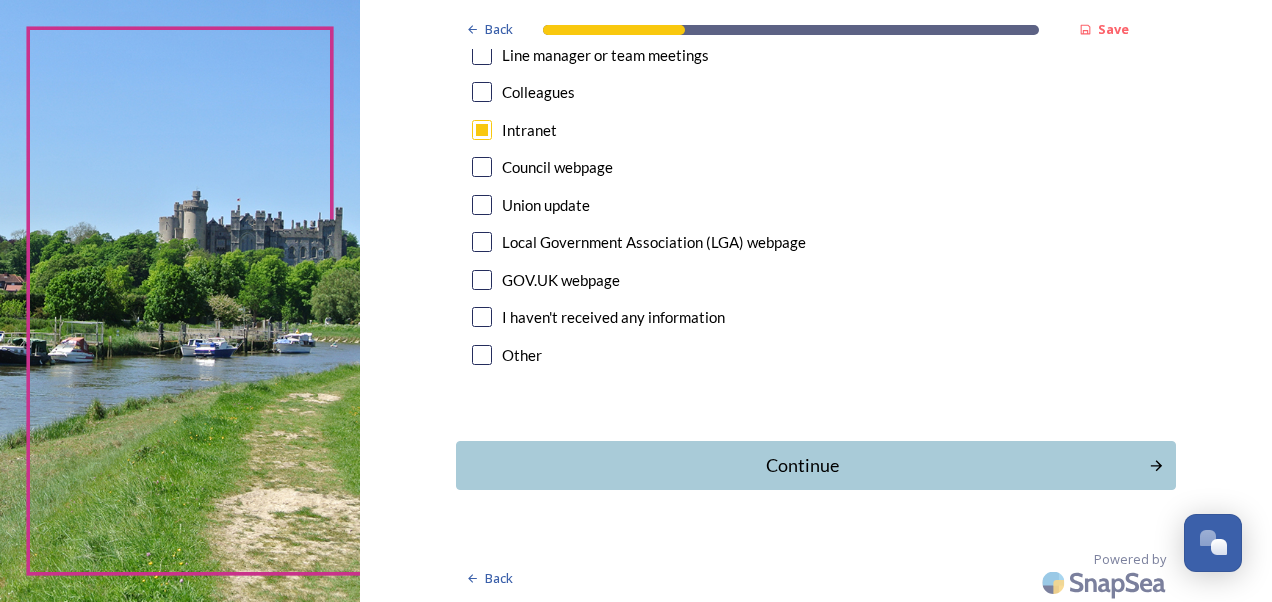 scroll, scrollTop: 1203, scrollLeft: 0, axis: vertical 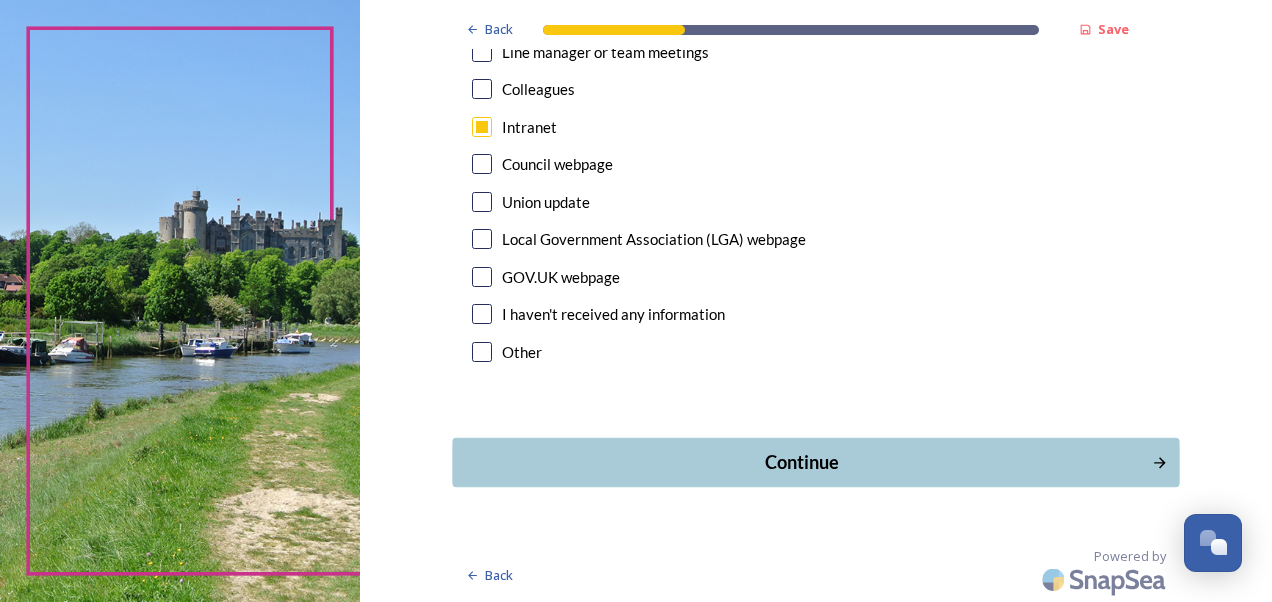 click on "Continue" at bounding box center [801, 462] 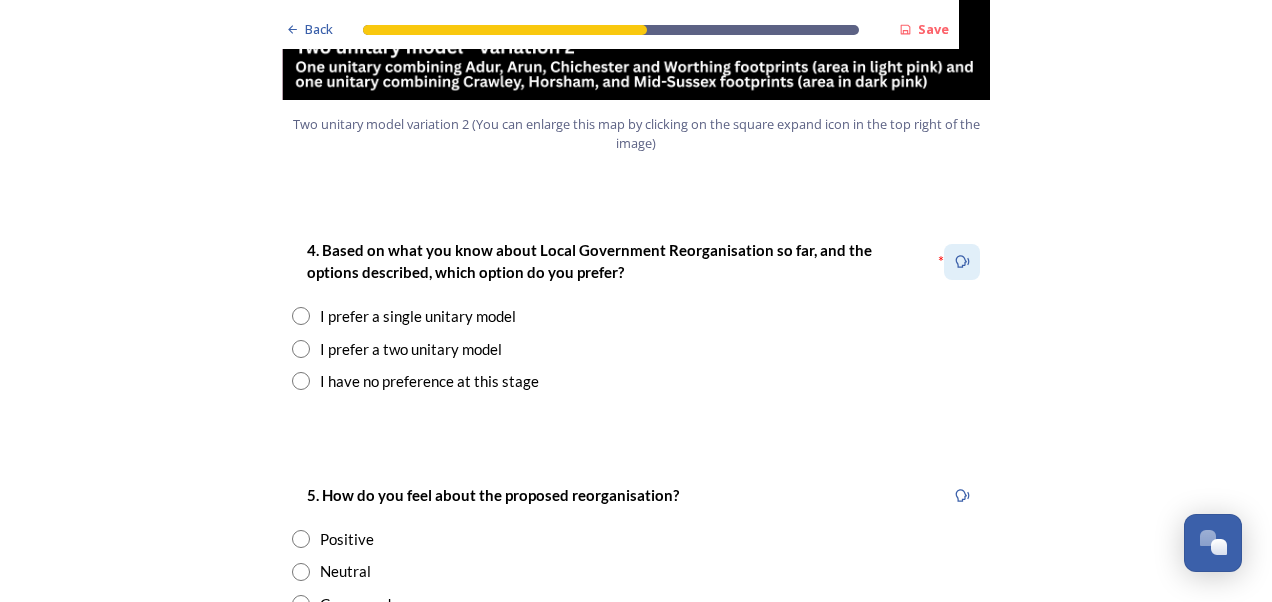 scroll, scrollTop: 2600, scrollLeft: 0, axis: vertical 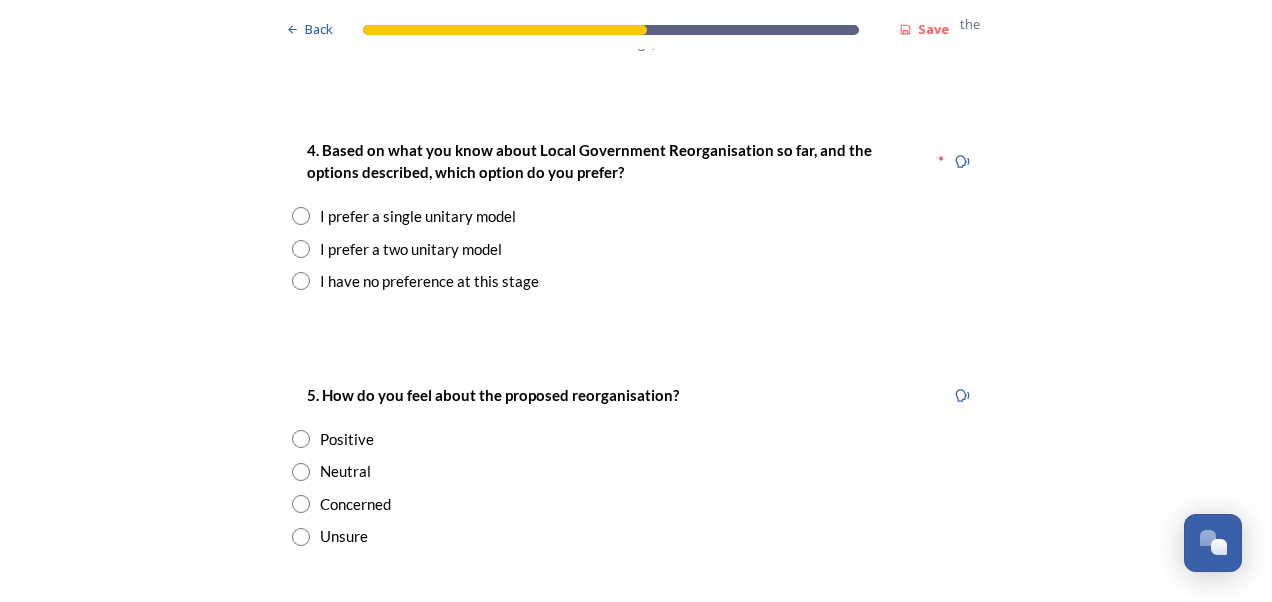 click at bounding box center (301, 249) 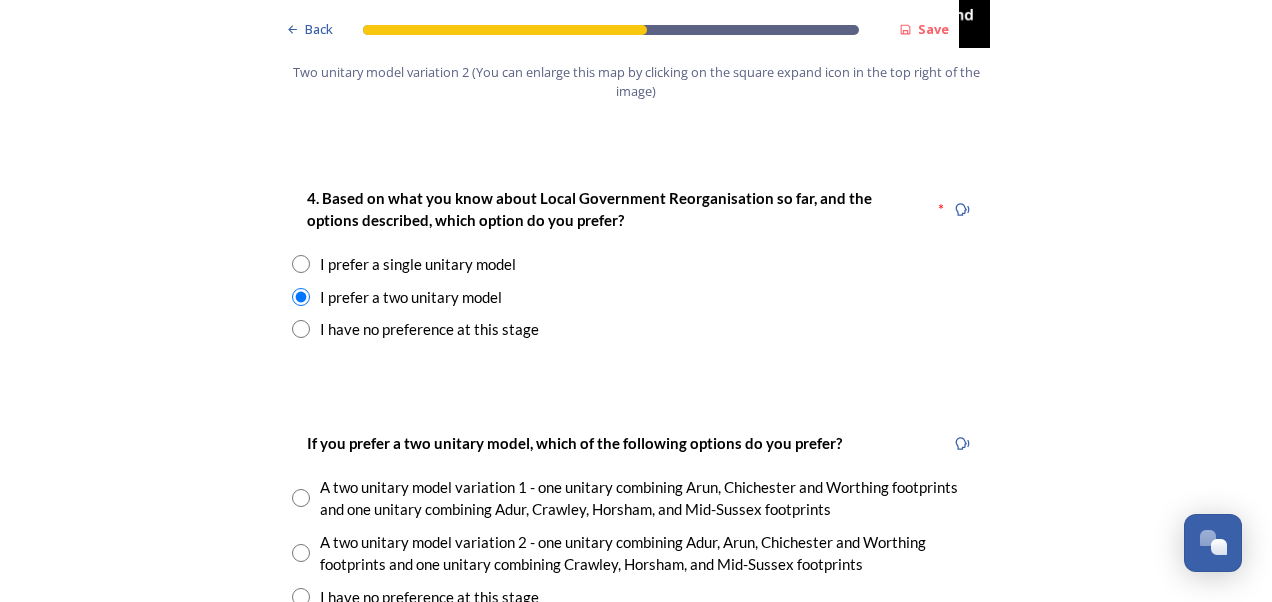 scroll, scrollTop: 2700, scrollLeft: 0, axis: vertical 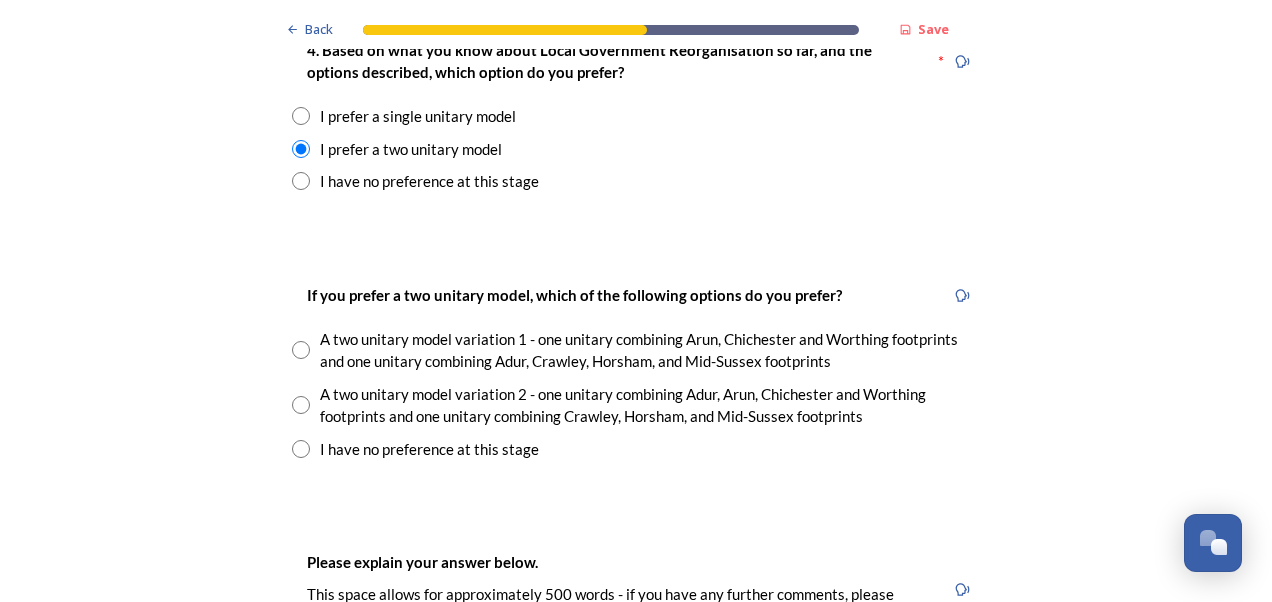 click at bounding box center (301, 350) 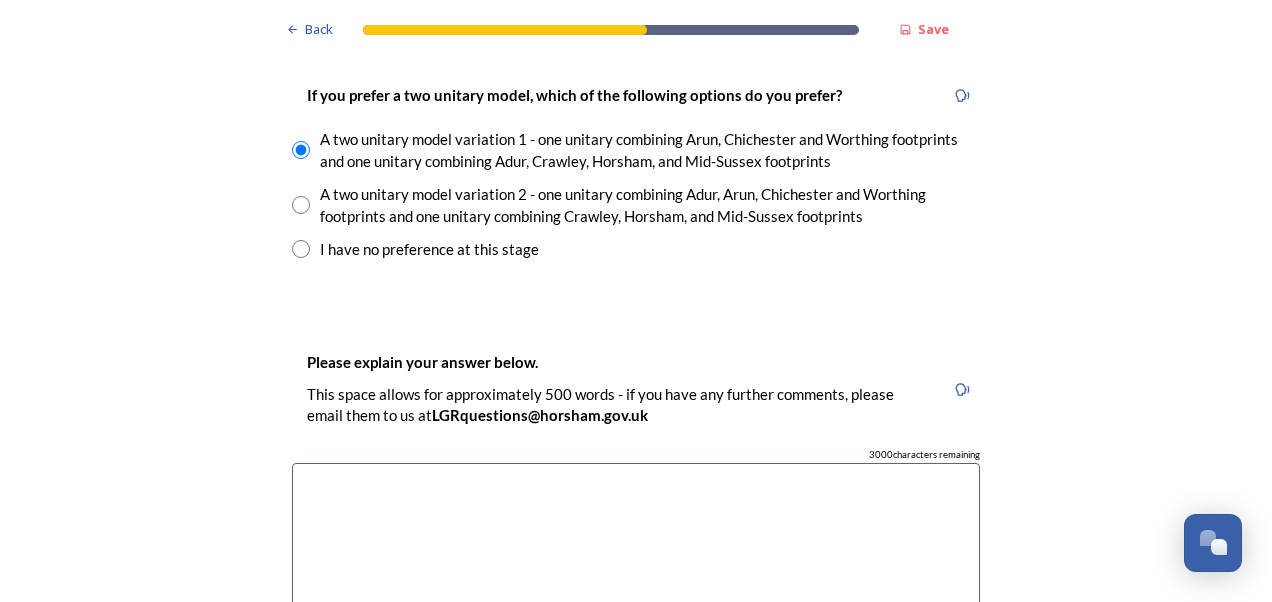scroll, scrollTop: 3000, scrollLeft: 0, axis: vertical 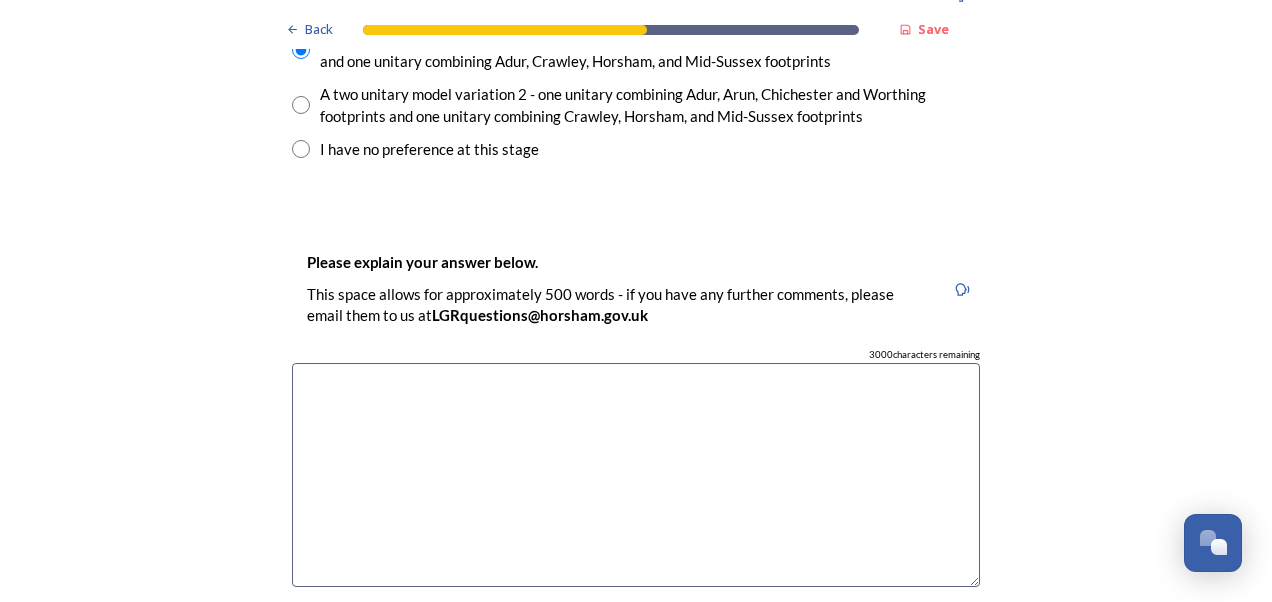 click at bounding box center [636, 475] 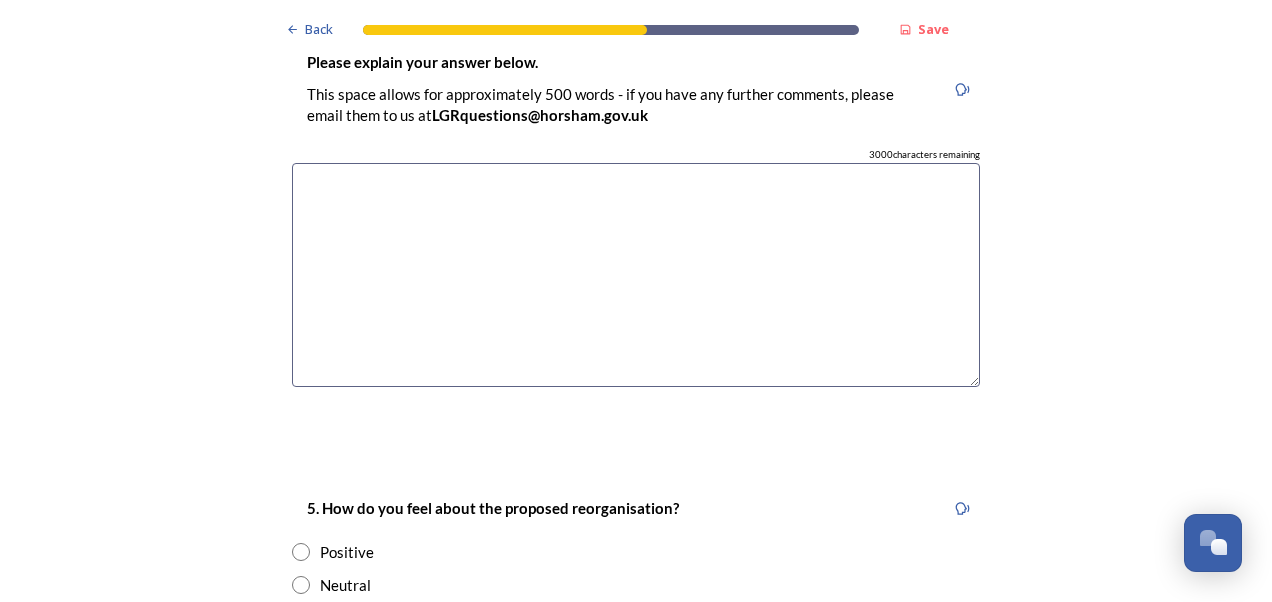 scroll, scrollTop: 3100, scrollLeft: 0, axis: vertical 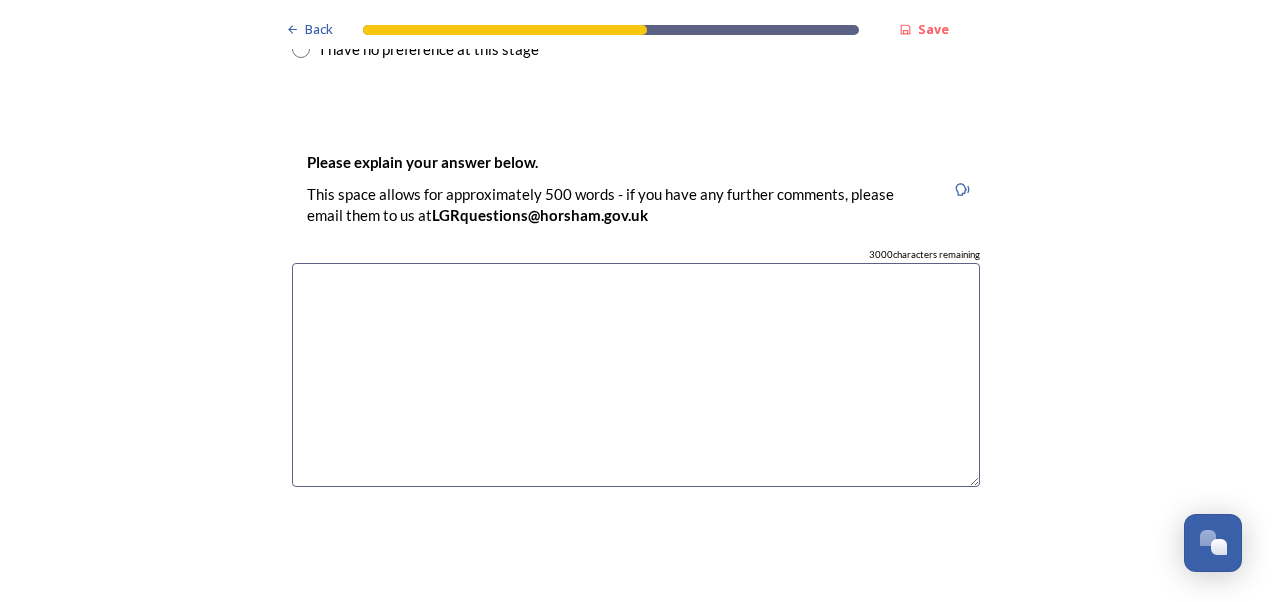 click at bounding box center [636, 375] 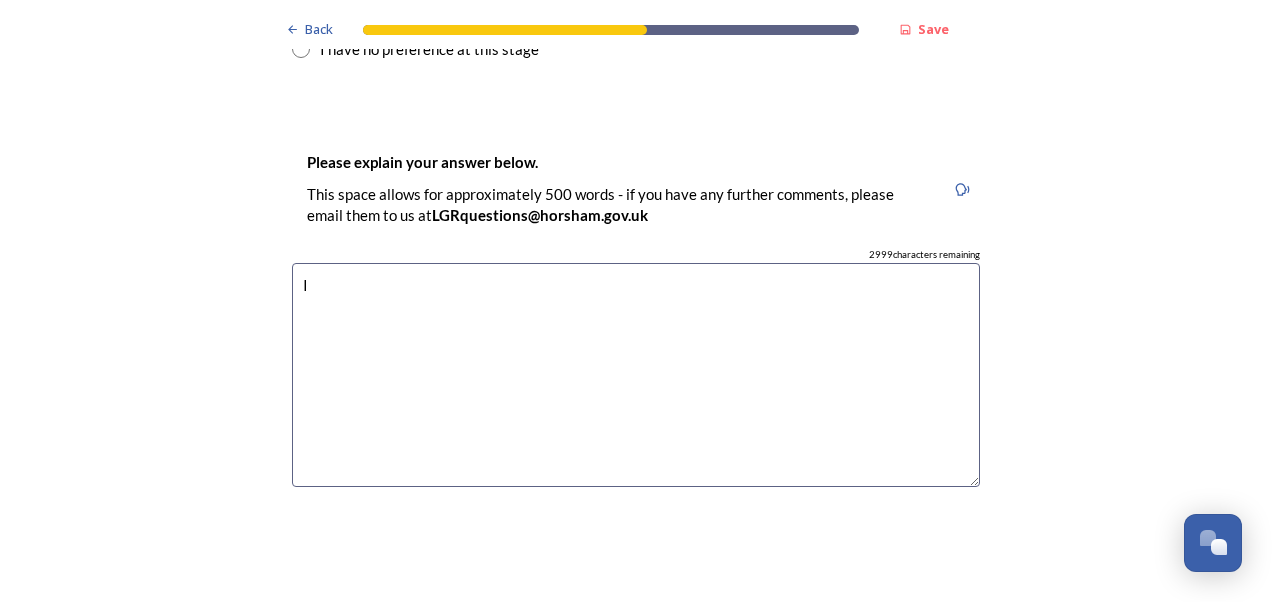 type on "I" 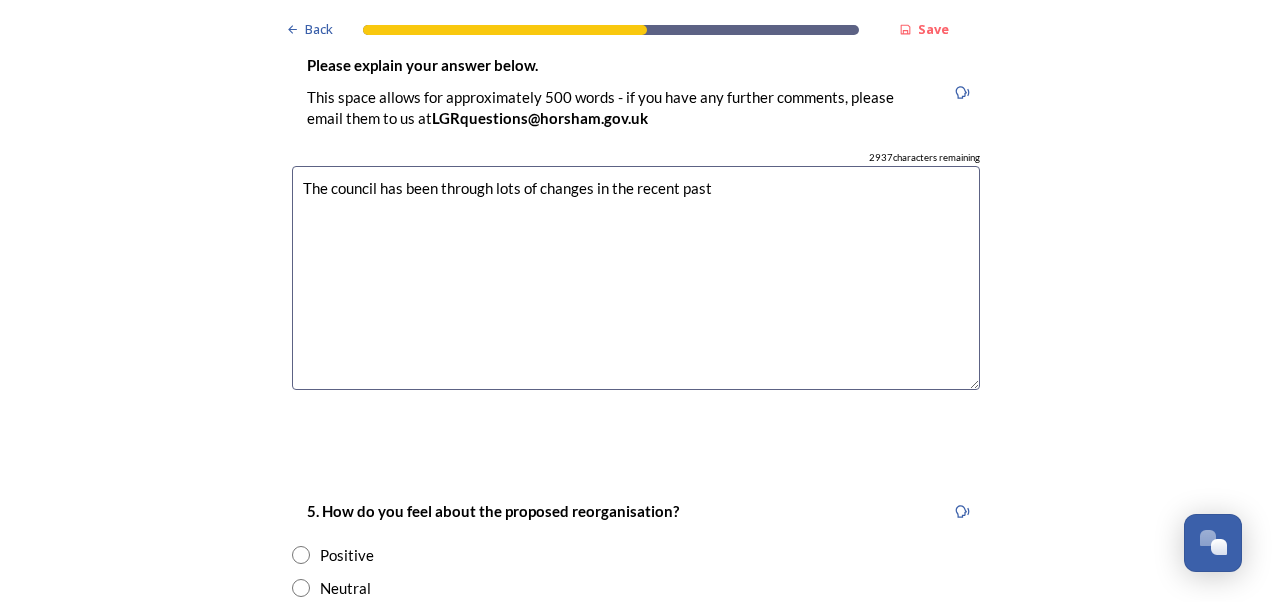scroll, scrollTop: 3200, scrollLeft: 0, axis: vertical 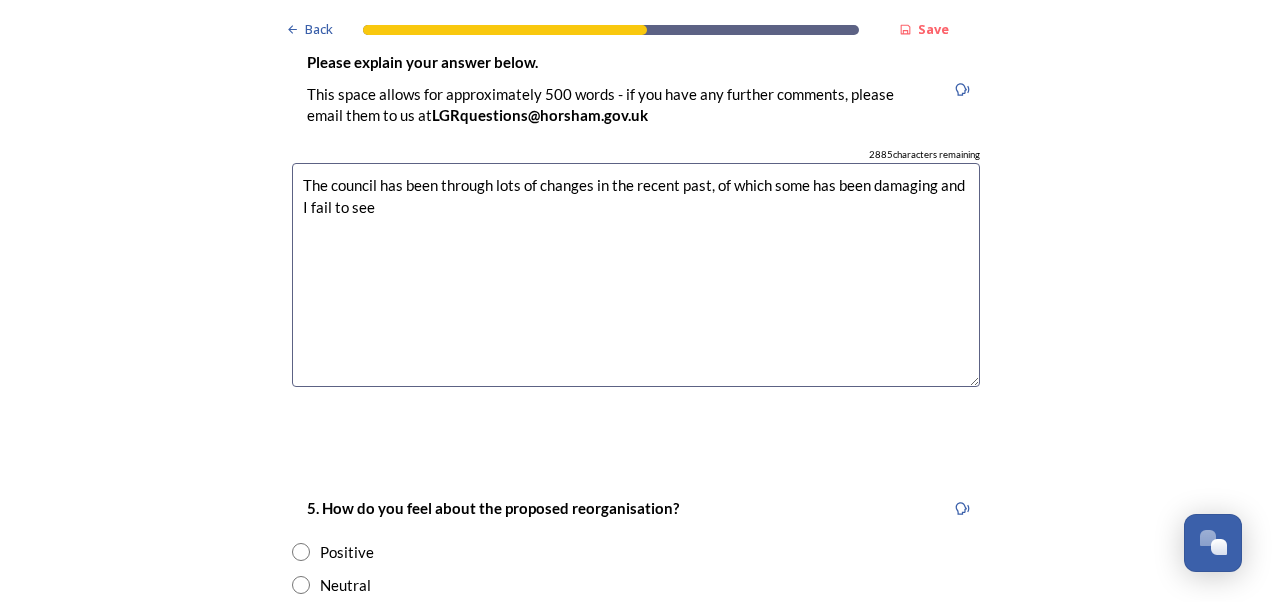 drag, startPoint x: 925, startPoint y: 188, endPoint x: 966, endPoint y: 166, distance: 46.52956 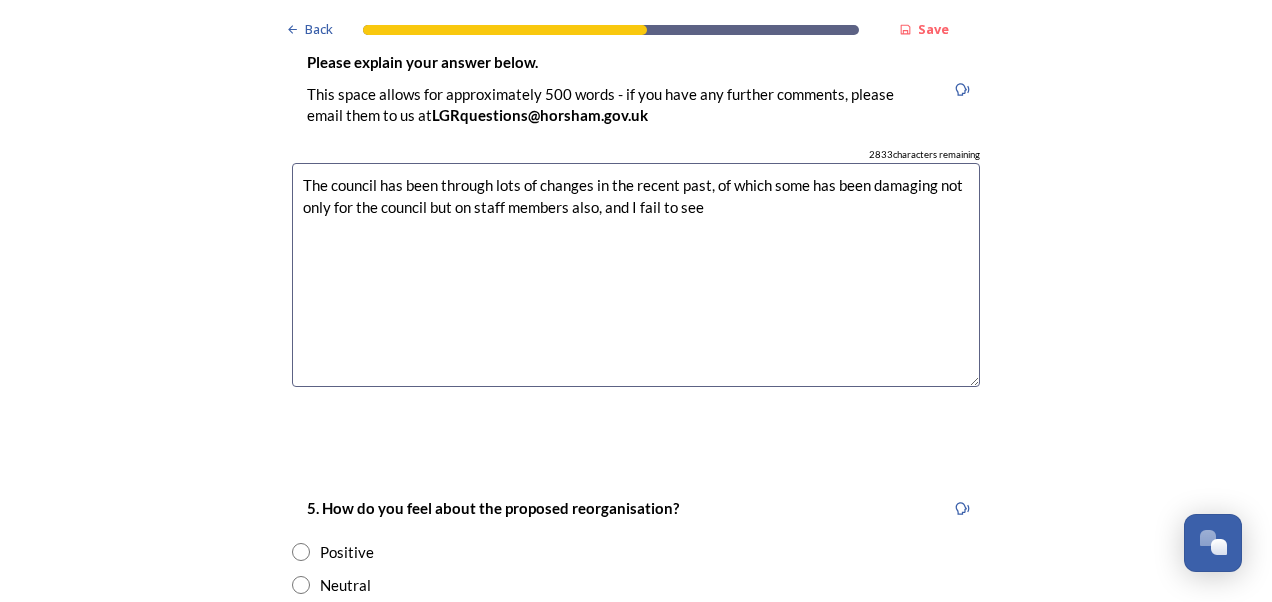 click on "The council has been through lots of changes in the recent past, of which some has been damaging not only for the council but on staff members also, and I fail to see" at bounding box center (636, 275) 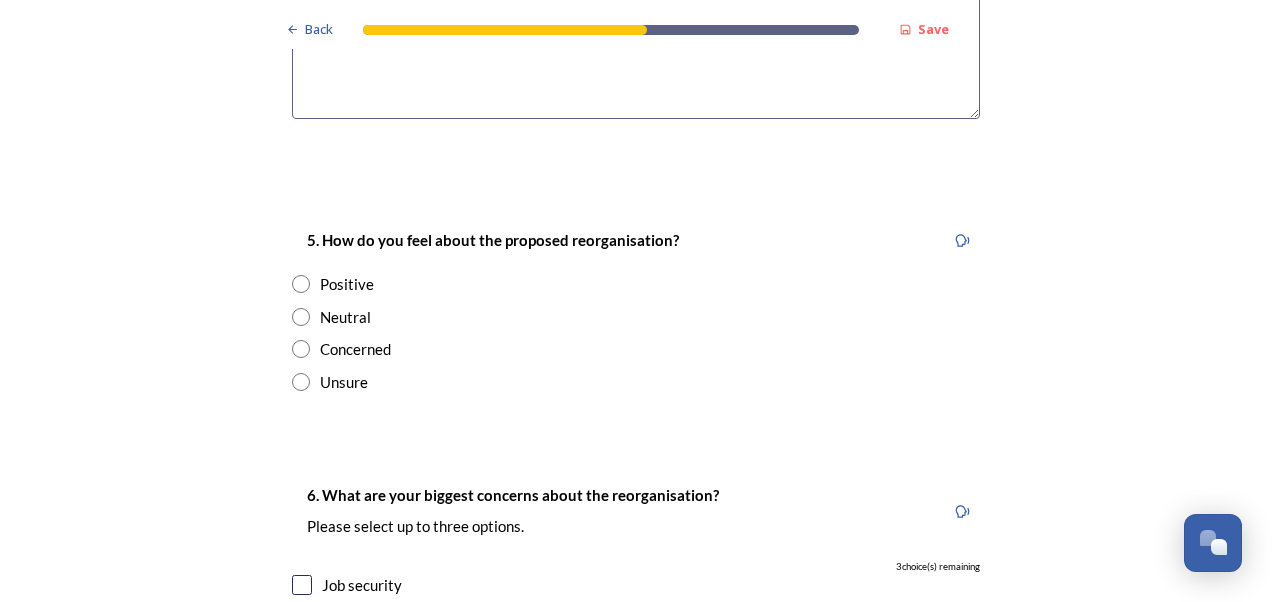 scroll, scrollTop: 3500, scrollLeft: 0, axis: vertical 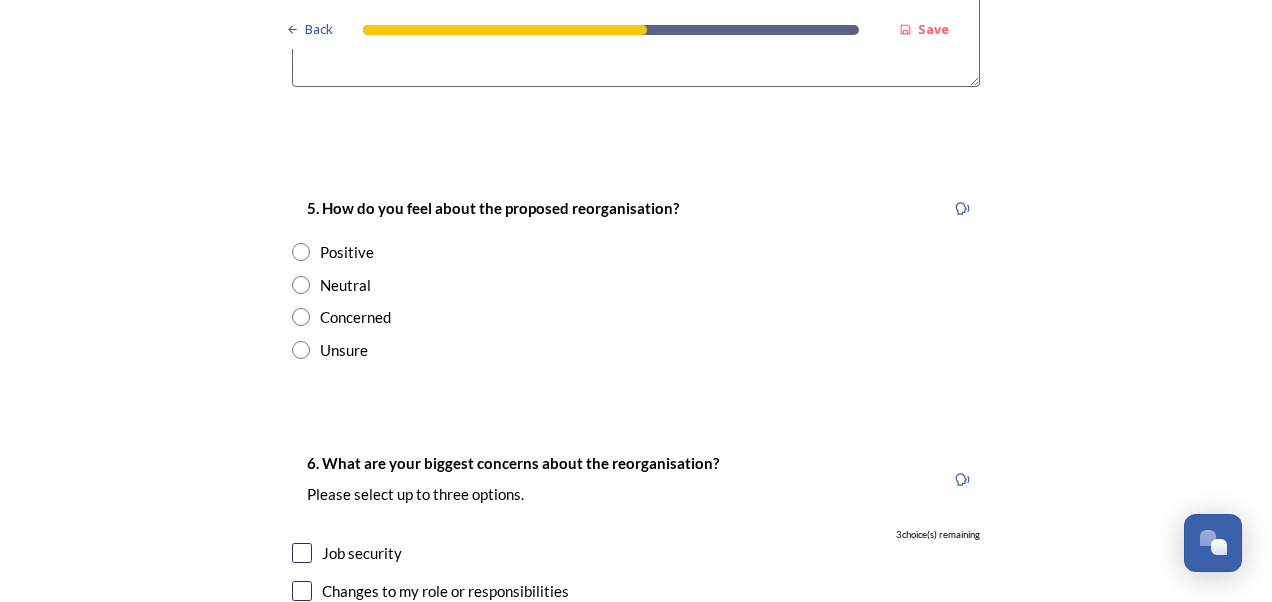 type on "The council has been through lots of changes in the recent past, of which some has been damaging not only for the council but on staff members also, and I fail to see how any of this is going to work especially in light of the fact you propose to bring it all to unitary Councils. This will put a lot of strain on the remaining staff as they will be expected to do all of the work and there will p" 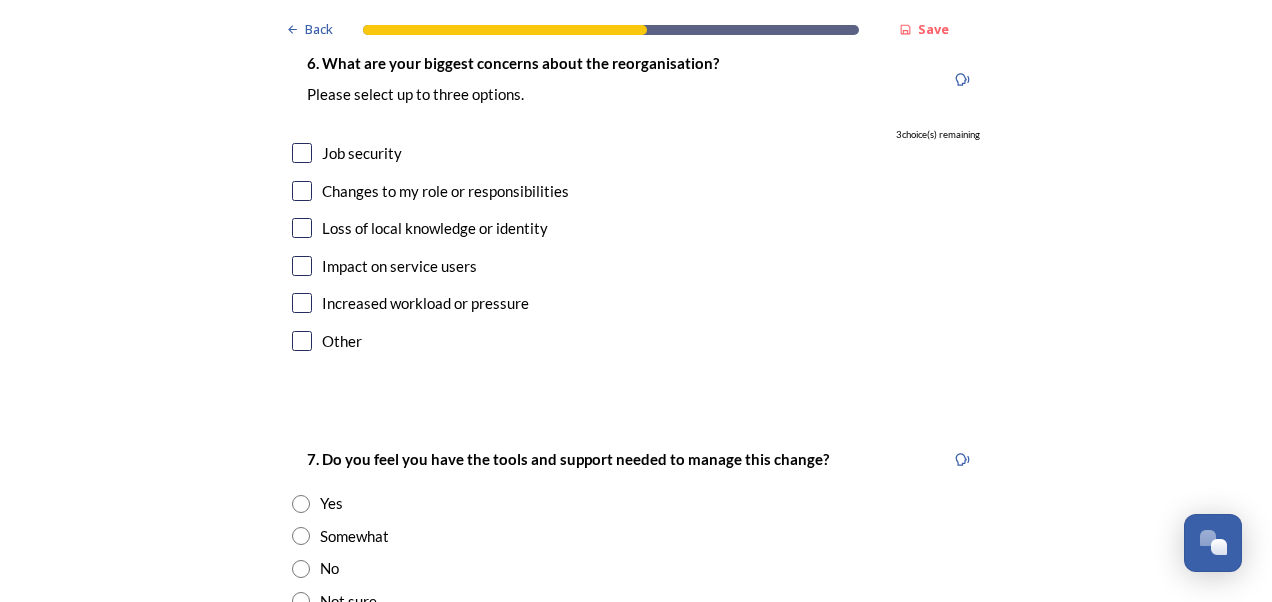 scroll, scrollTop: 3800, scrollLeft: 0, axis: vertical 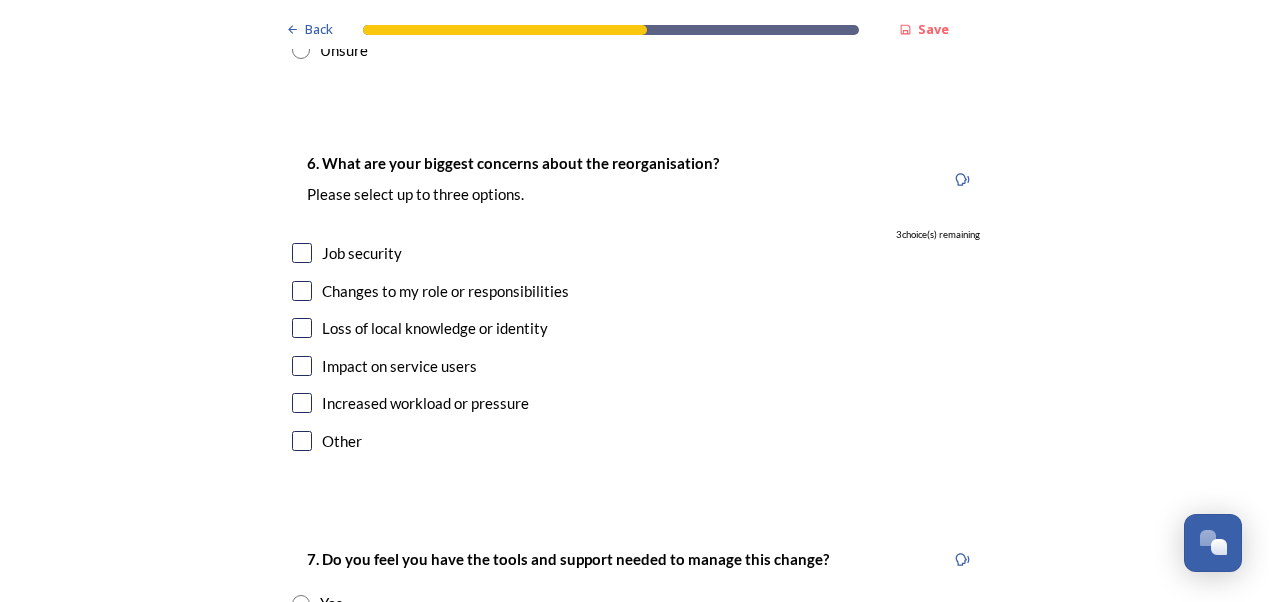 click at bounding box center [302, 253] 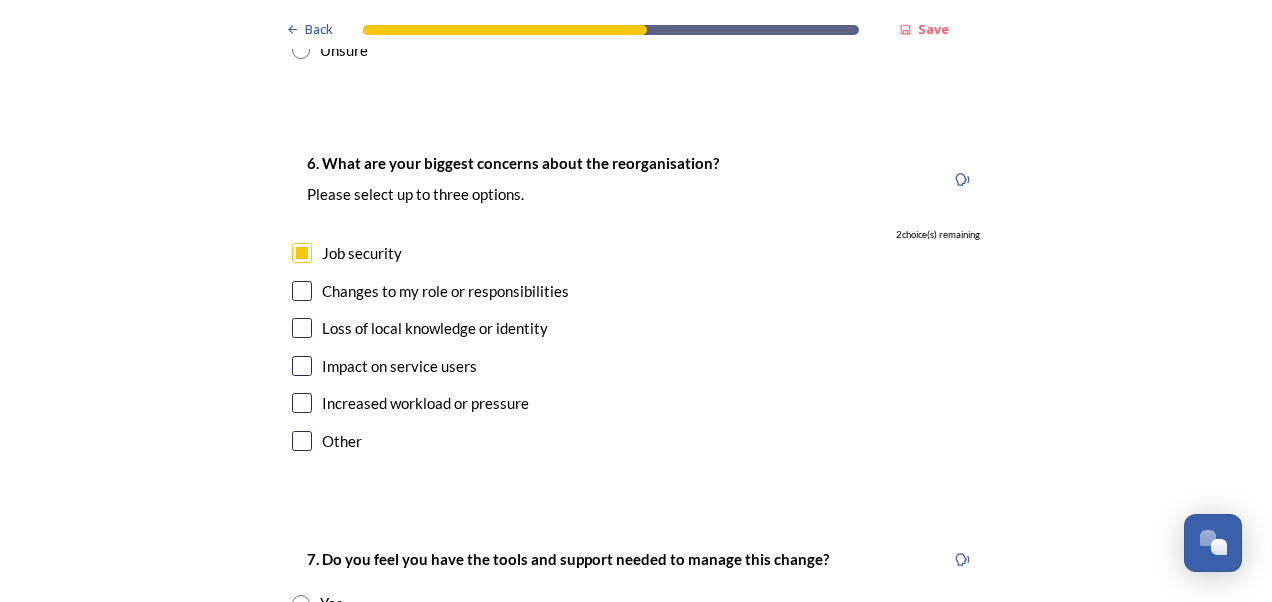 click at bounding box center (302, 291) 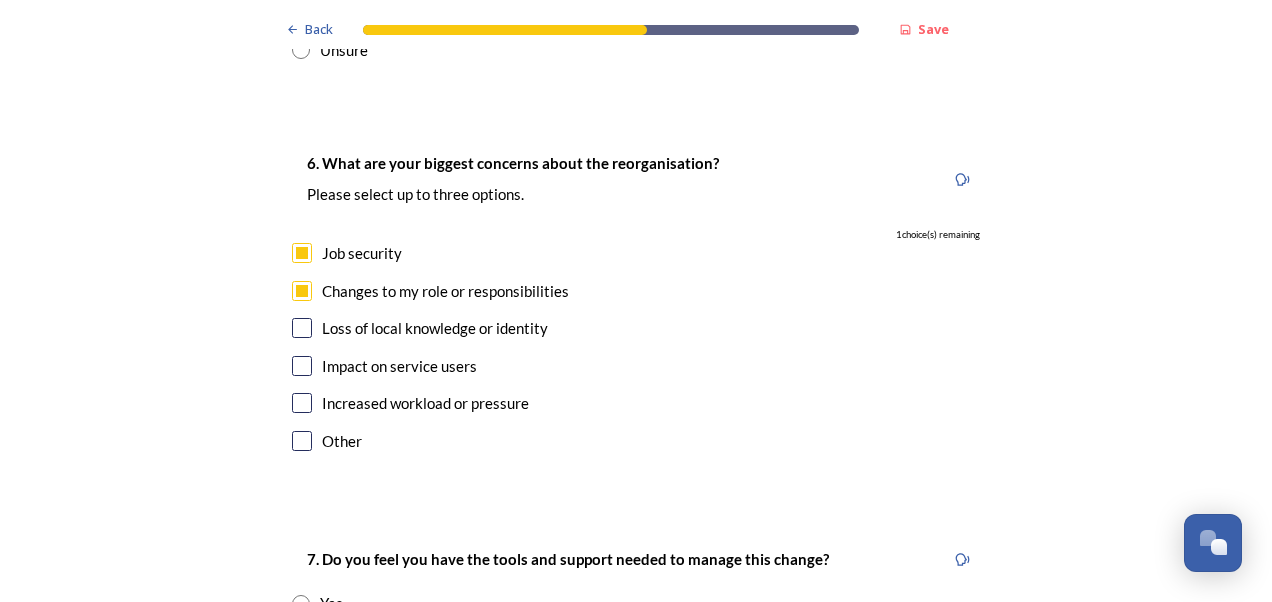 click at bounding box center (302, 328) 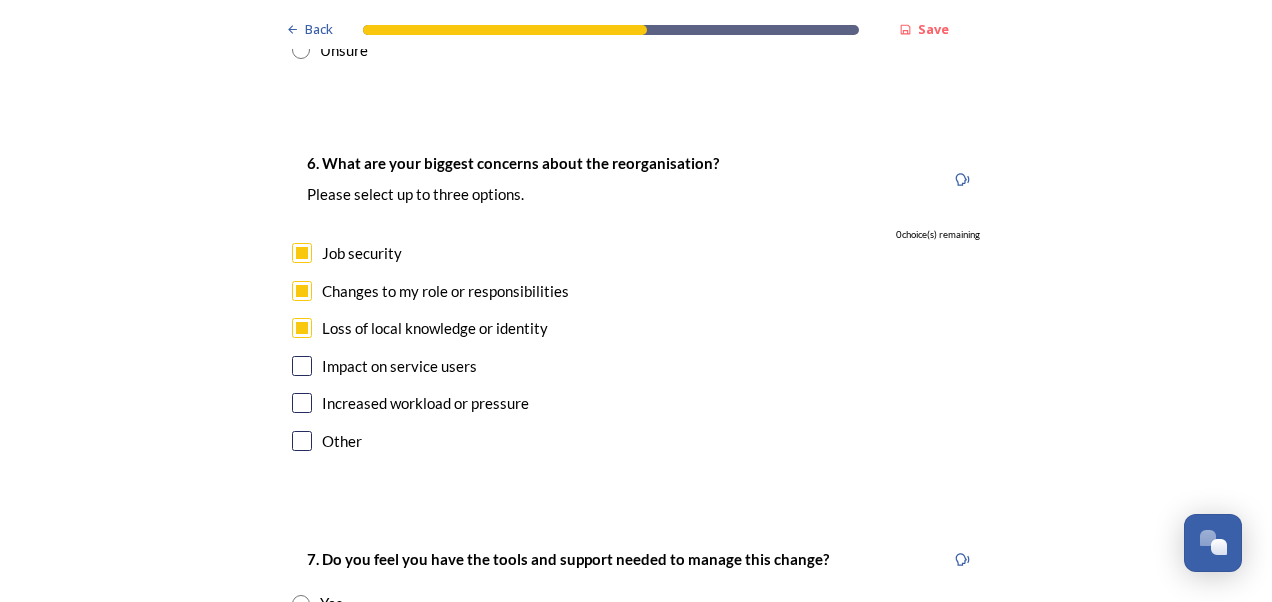 click at bounding box center [302, 403] 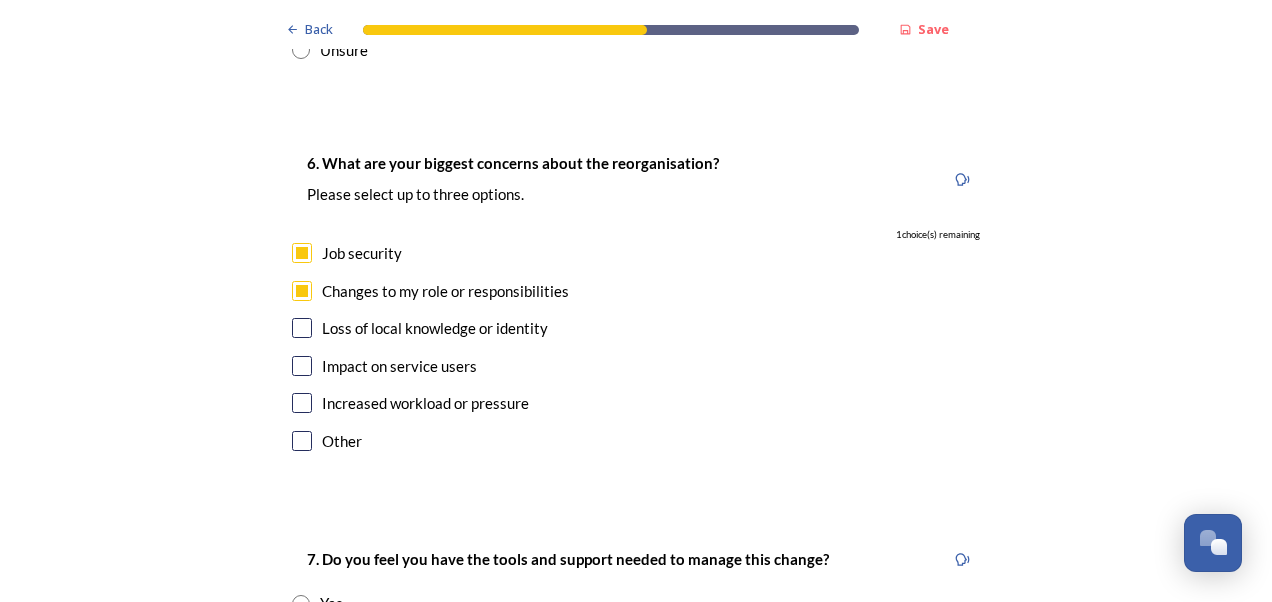 click at bounding box center [302, 403] 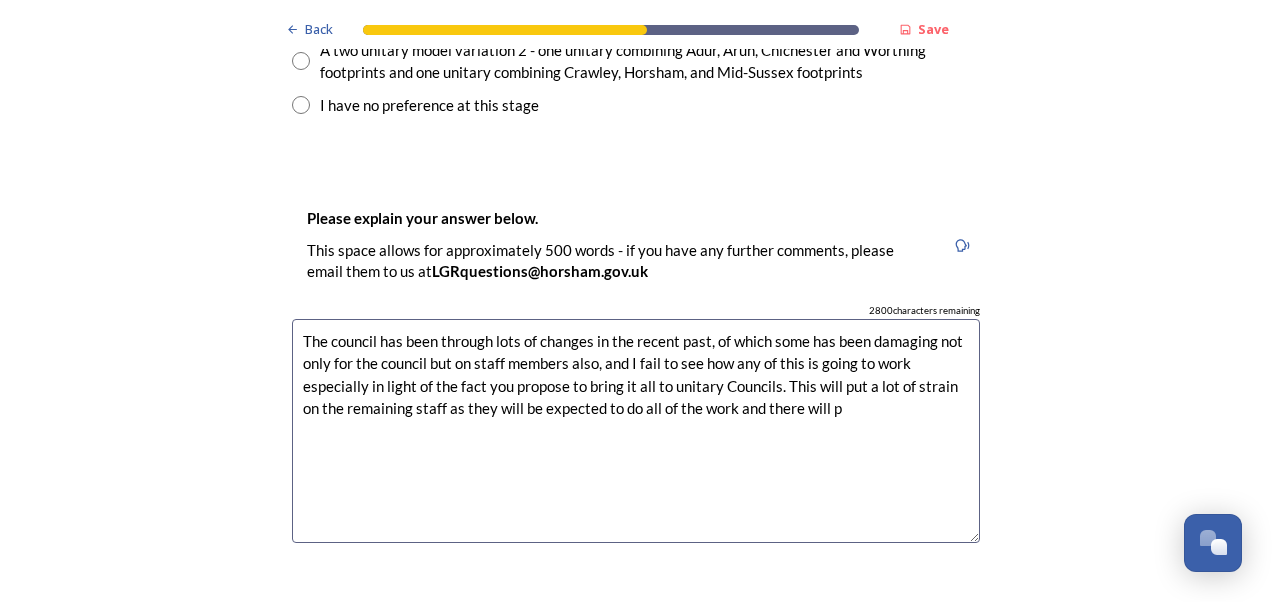 scroll, scrollTop: 3100, scrollLeft: 0, axis: vertical 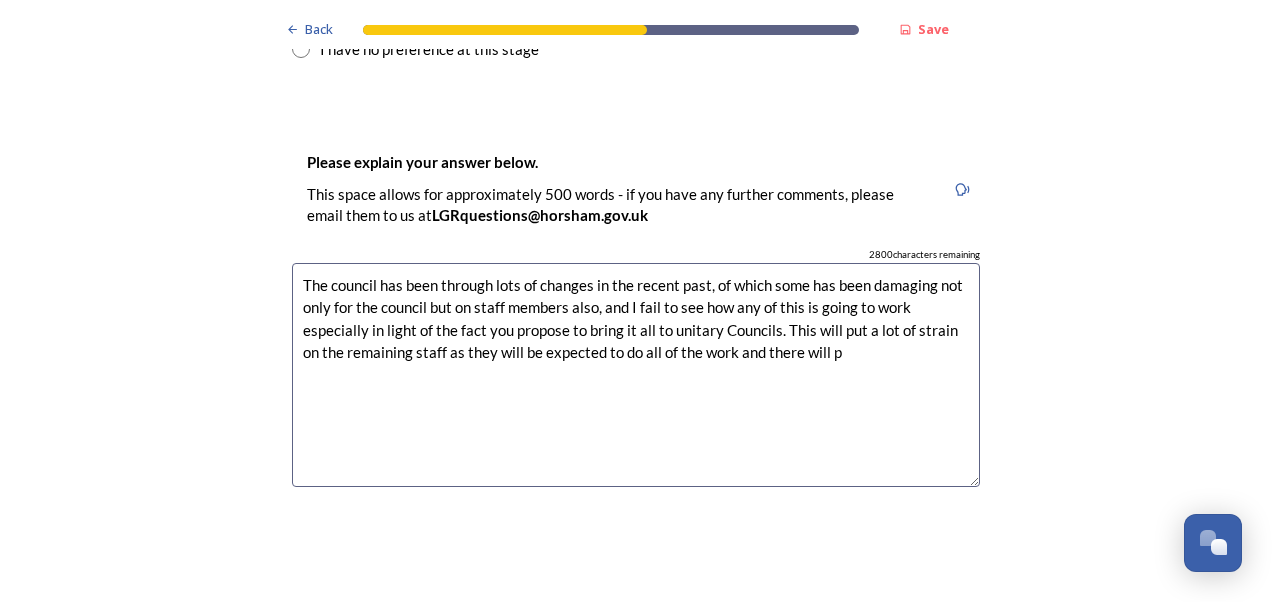 click on "The council has been through lots of changes in the recent past, of which some has been damaging not only for the council but on staff members also, and I fail to see how any of this is going to work especially in light of the fact you propose to bring it all to unitary Councils. This will put a lot of strain on the remaining staff as they will be expected to do all of the work and there will p" at bounding box center [636, 375] 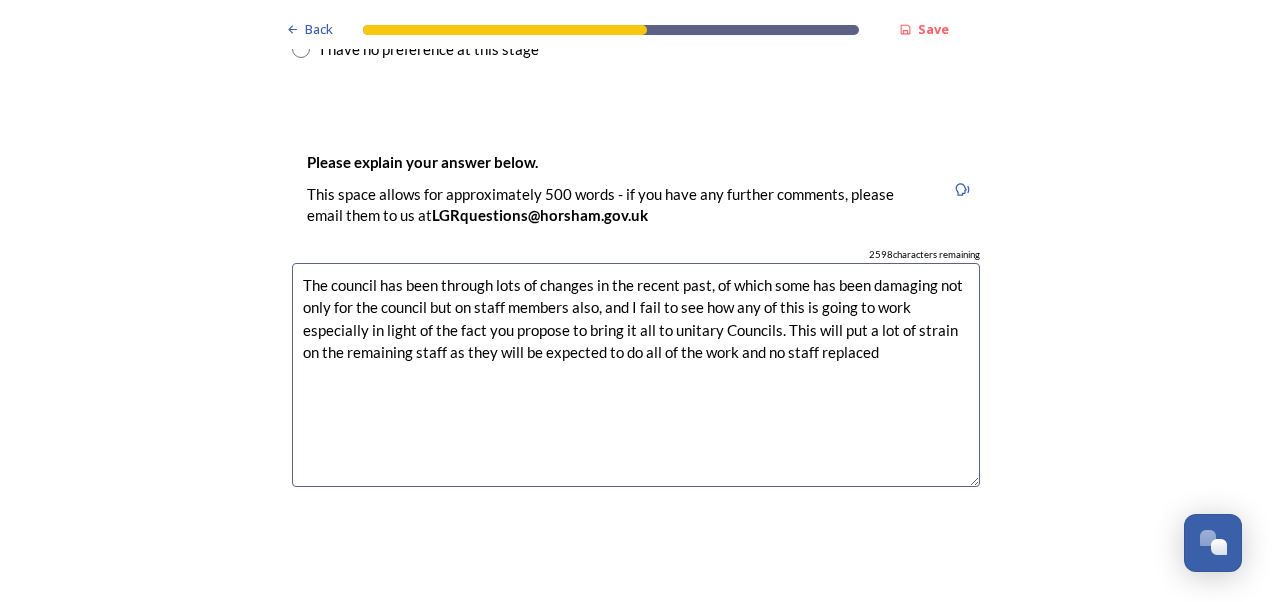click on "The council has been through lots of changes in the recent past, of which some has been damaging not only for the council but on staff members also, and I fail to see how any of this is going to work especially in light of the fact you propose to bring it all to unitary Councils. This will put a lot of strain on the remaining staff as they will be expected to do all of the work and no staff replaced" at bounding box center (636, 375) 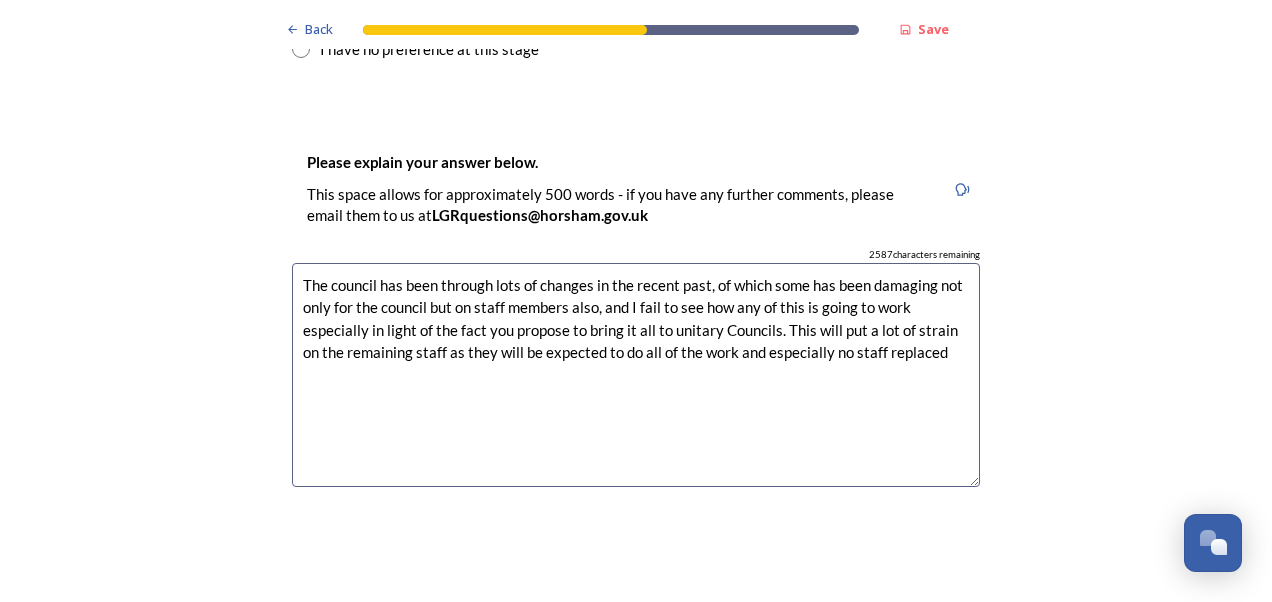 click on "The council has been through lots of changes in the recent past, of which some has been damaging not only for the council but on staff members also, and I fail to see how any of this is going to work especially in light of the fact you propose to bring it all to unitary Councils. This will put a lot of strain on the remaining staff as they will be expected to do all of the work and especially no staff replaced" at bounding box center (636, 375) 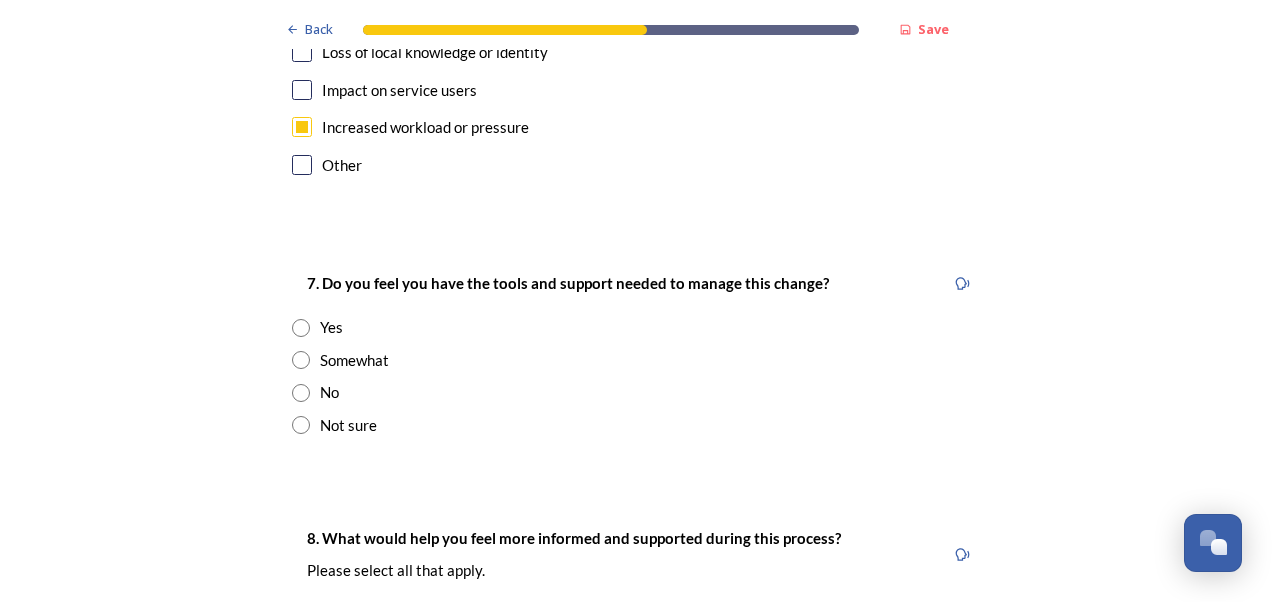 scroll, scrollTop: 4000, scrollLeft: 0, axis: vertical 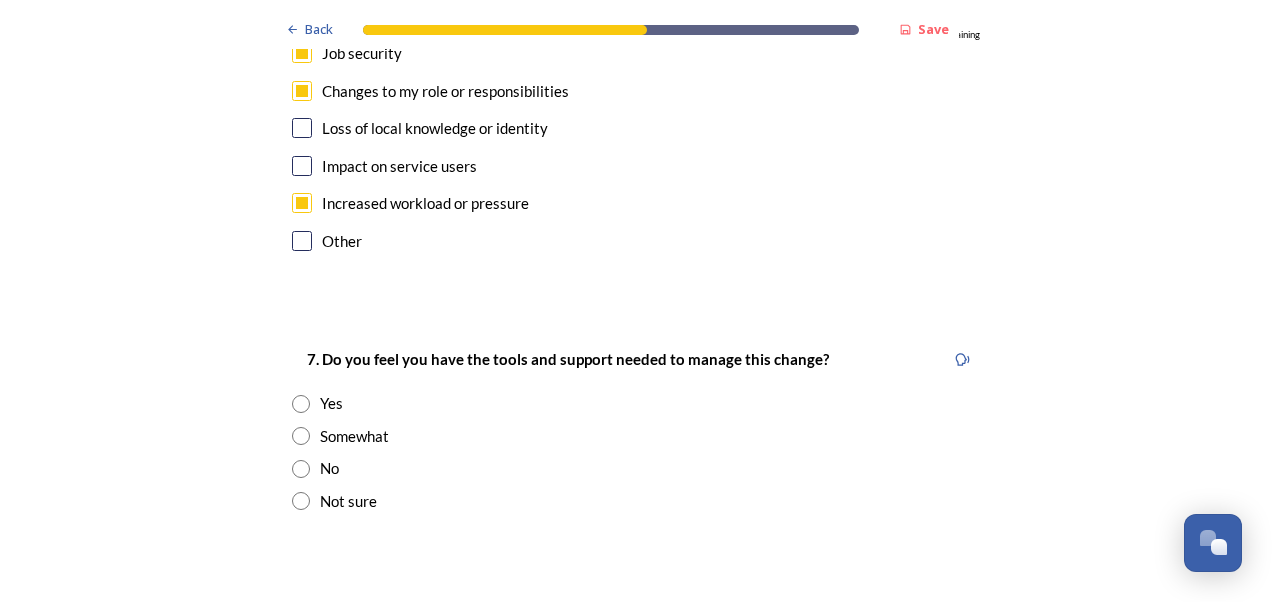 type on "The council has been through lots of changes in the recent past, of which some has been damaging not only for the council but on staff members also, and I fail to see how any of this is going to work especially in light of the fact you propose to bring it all to unitary Councils. This will put a lot of strain on the remaining staff as they will be expected to do all of the work and especially no staff replaced." 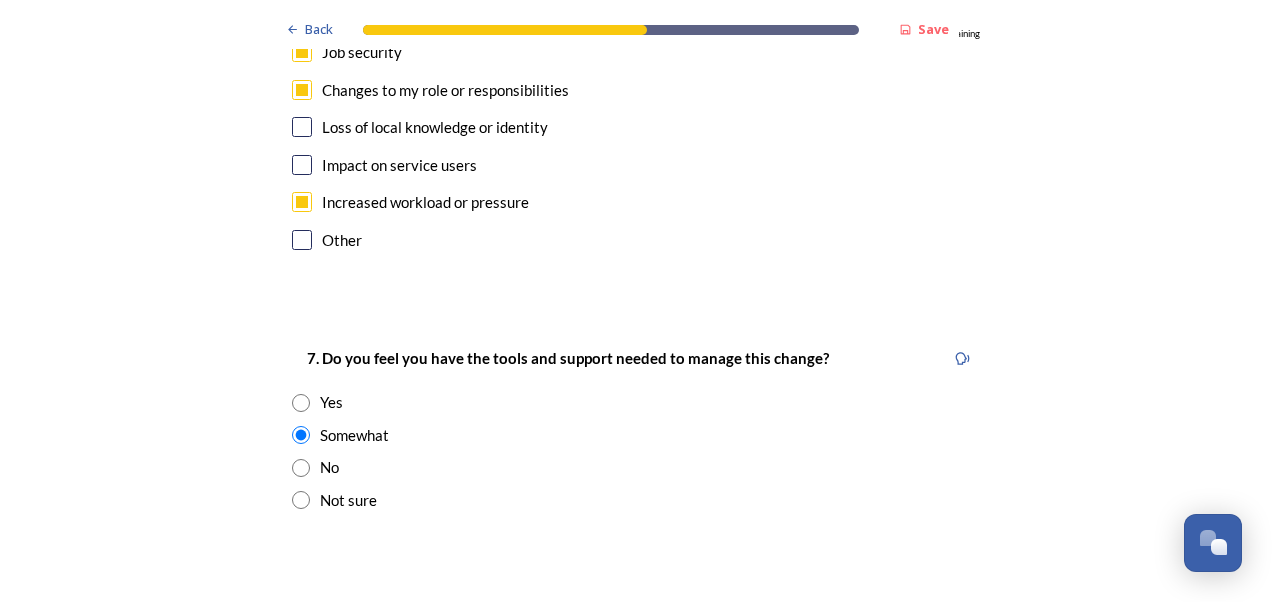 scroll, scrollTop: 4000, scrollLeft: 0, axis: vertical 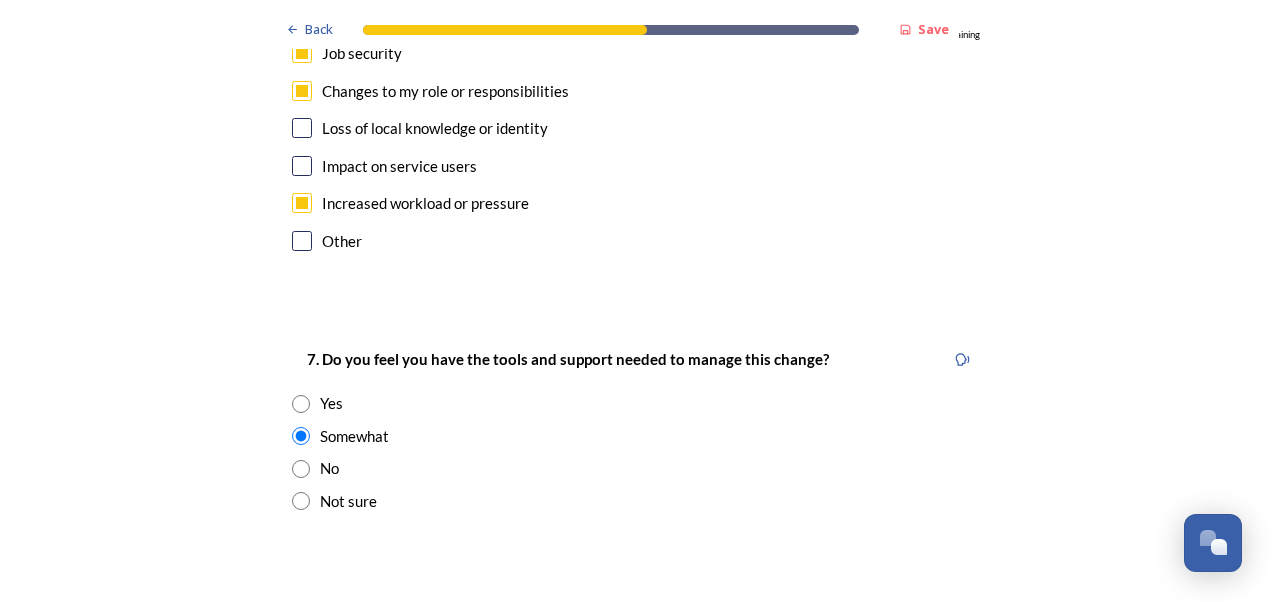 click at bounding box center [301, 469] 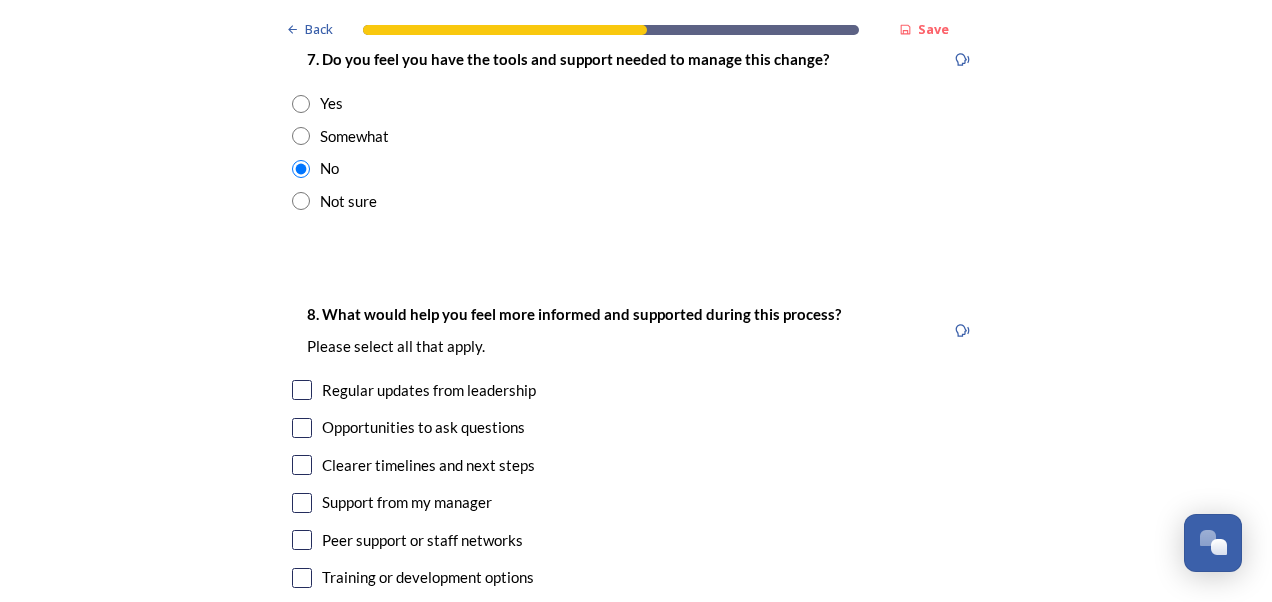 scroll, scrollTop: 4400, scrollLeft: 0, axis: vertical 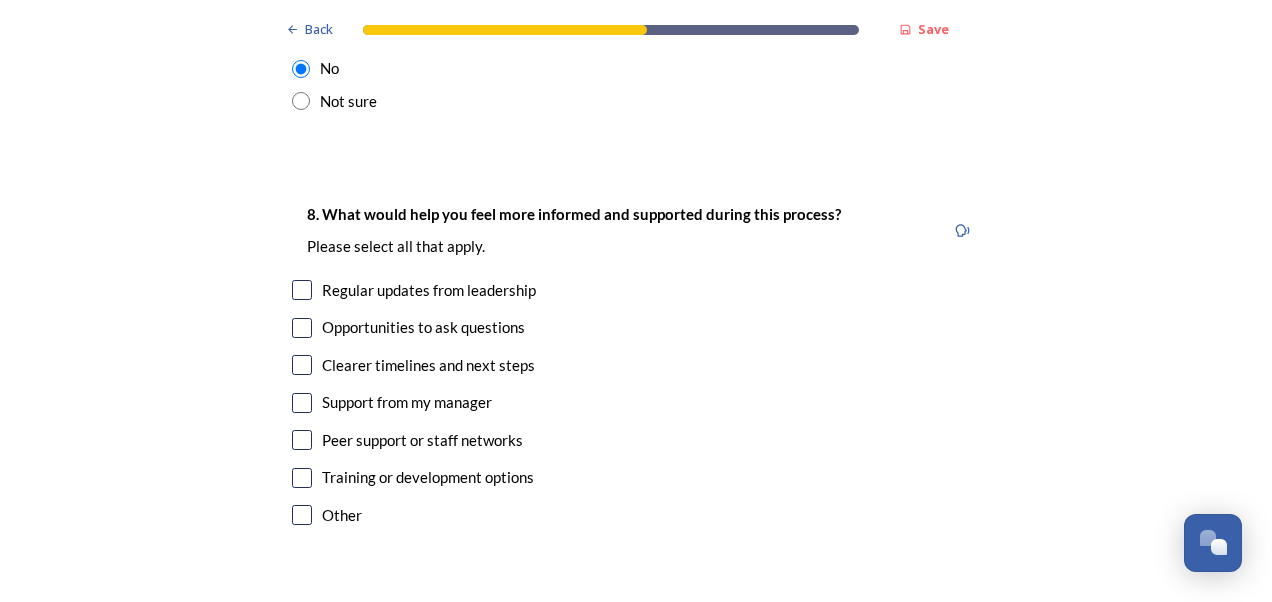 click at bounding box center [302, 290] 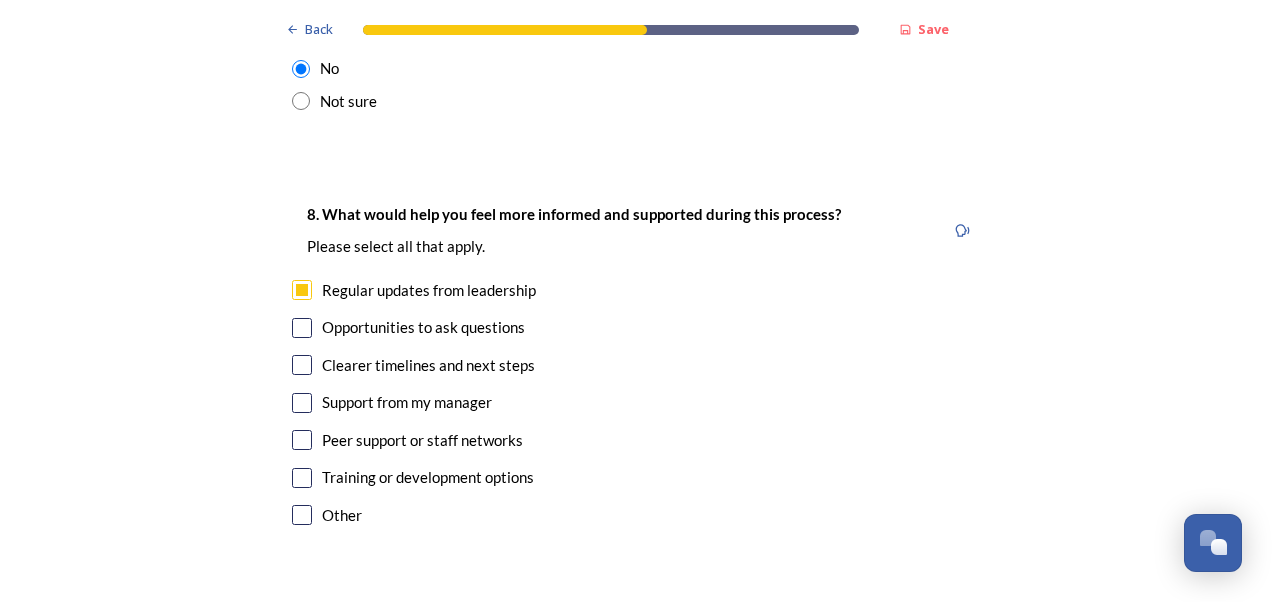 click at bounding box center (302, 328) 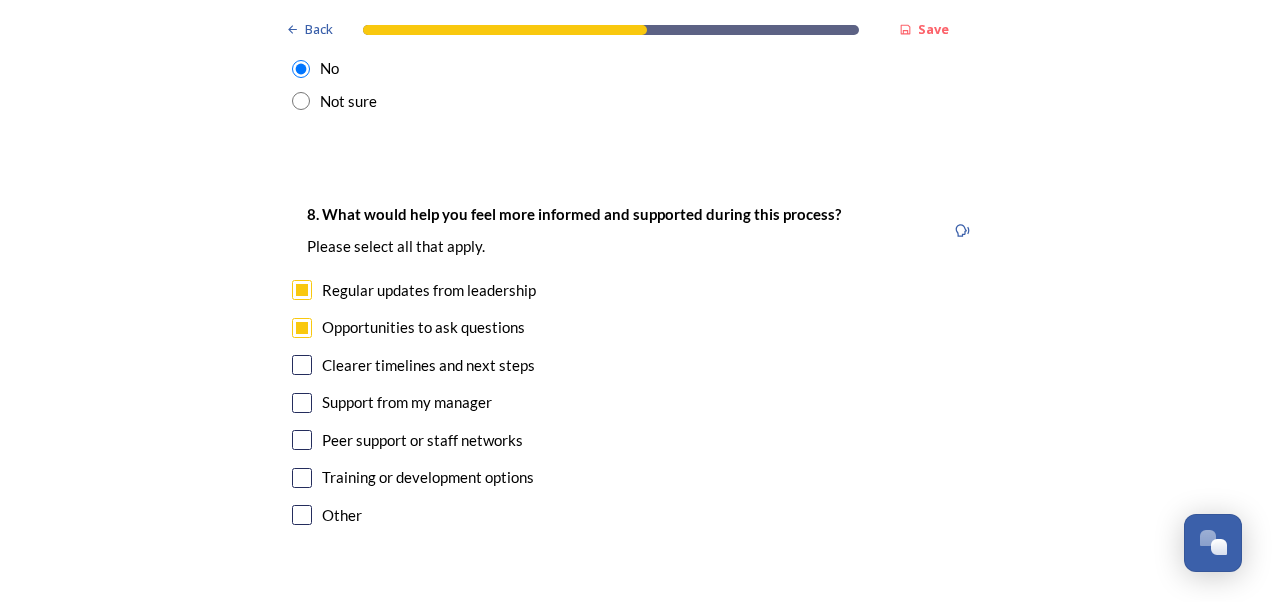 click at bounding box center (302, 365) 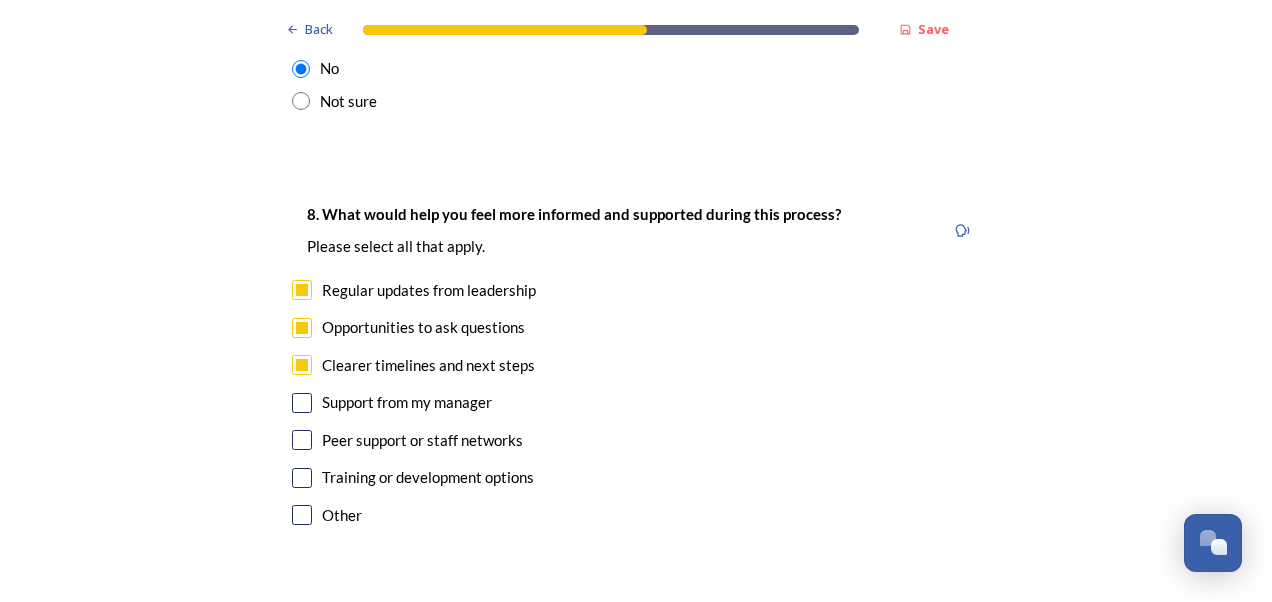 click at bounding box center (302, 365) 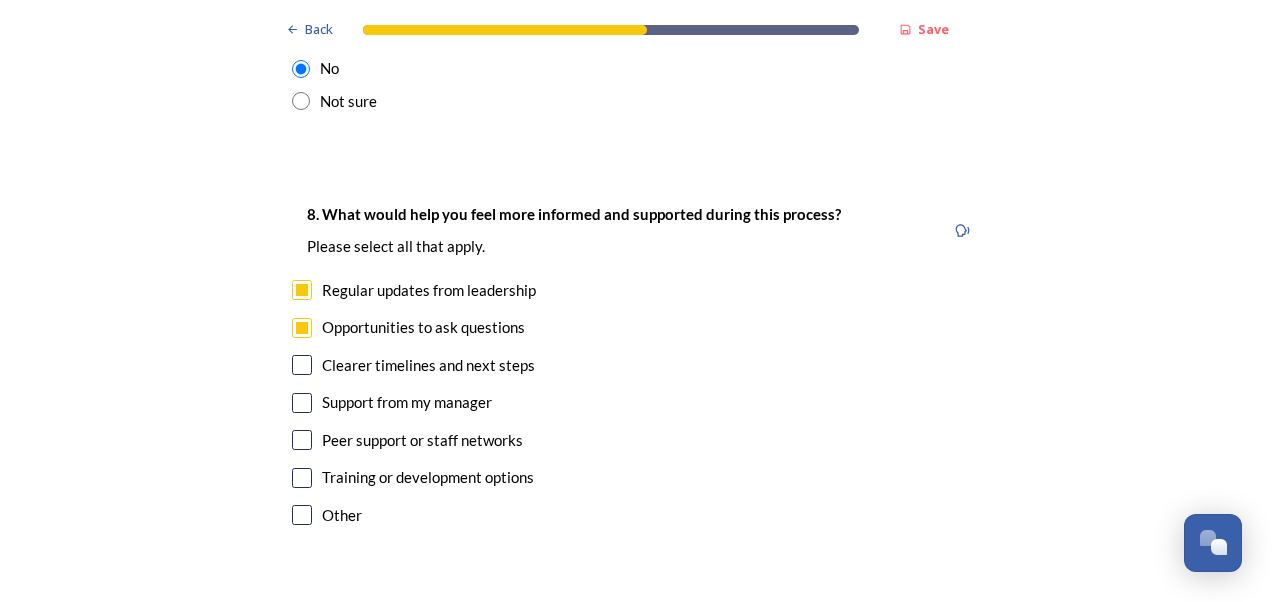 click at bounding box center (302, 365) 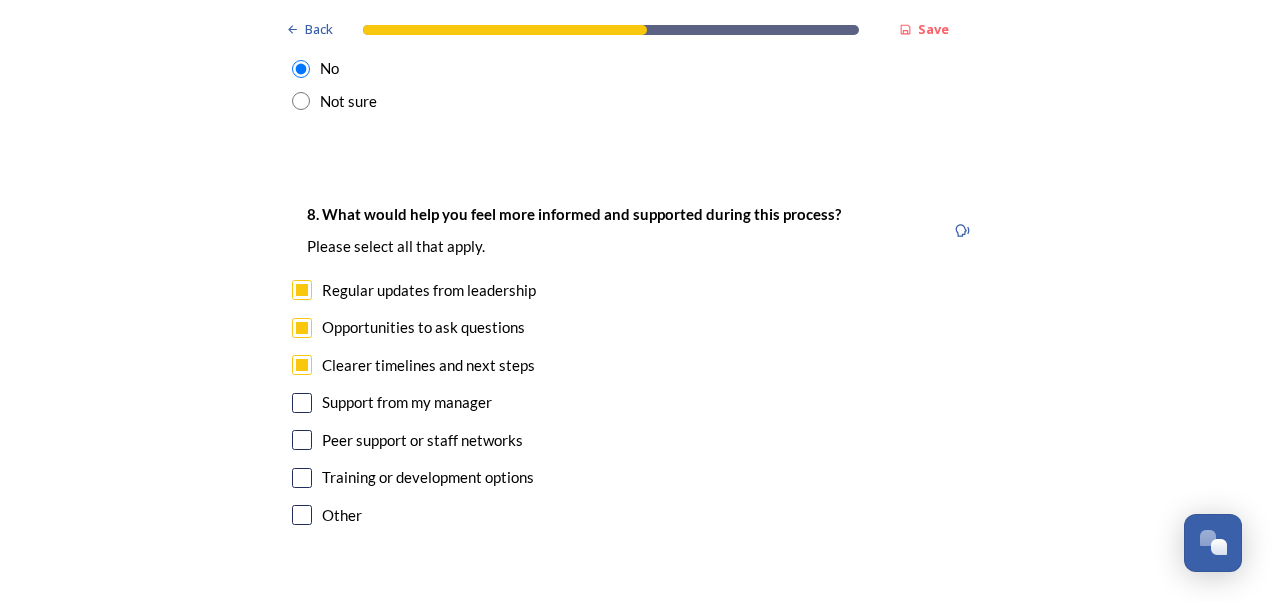 click at bounding box center [302, 365] 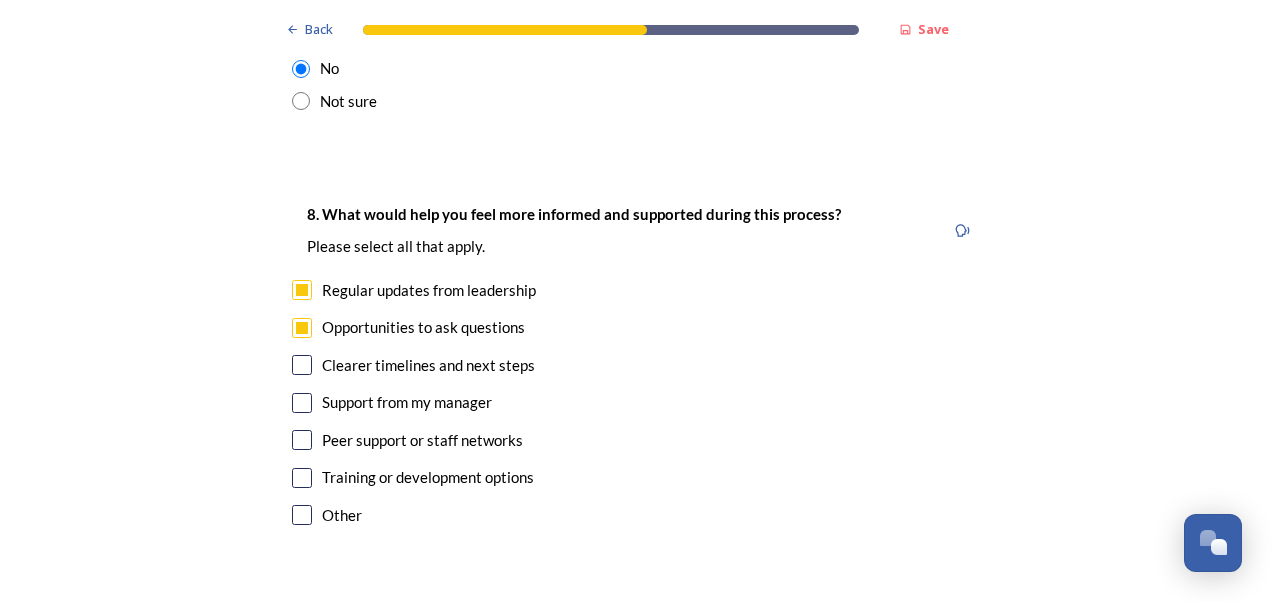 click at bounding box center (302, 403) 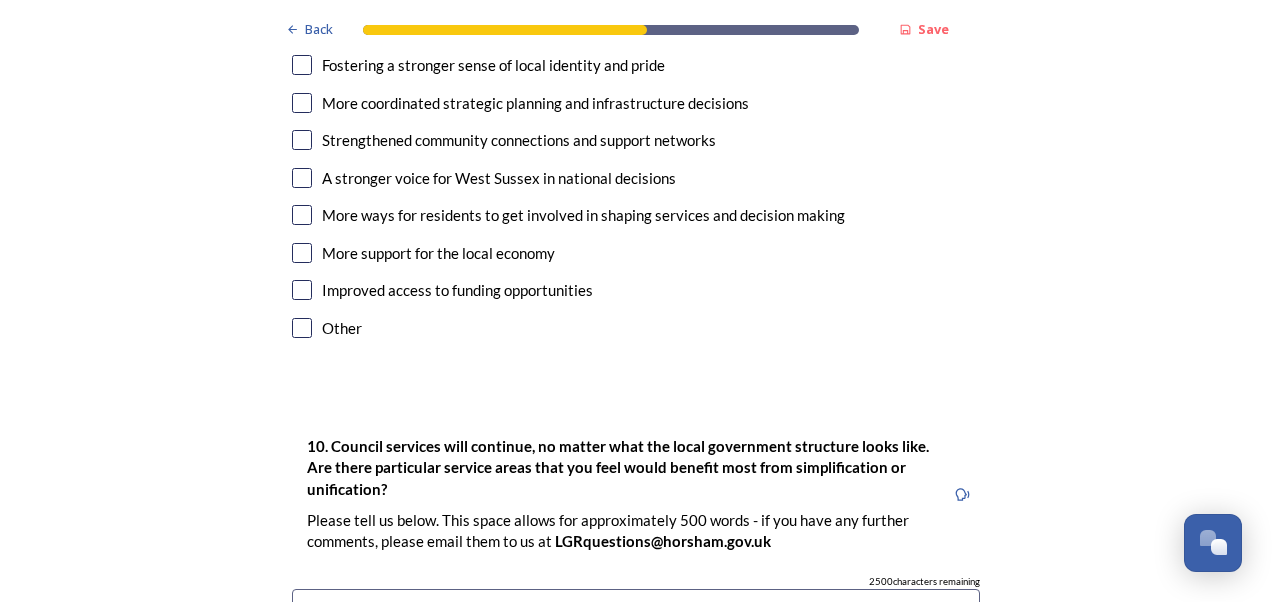 scroll, scrollTop: 5200, scrollLeft: 0, axis: vertical 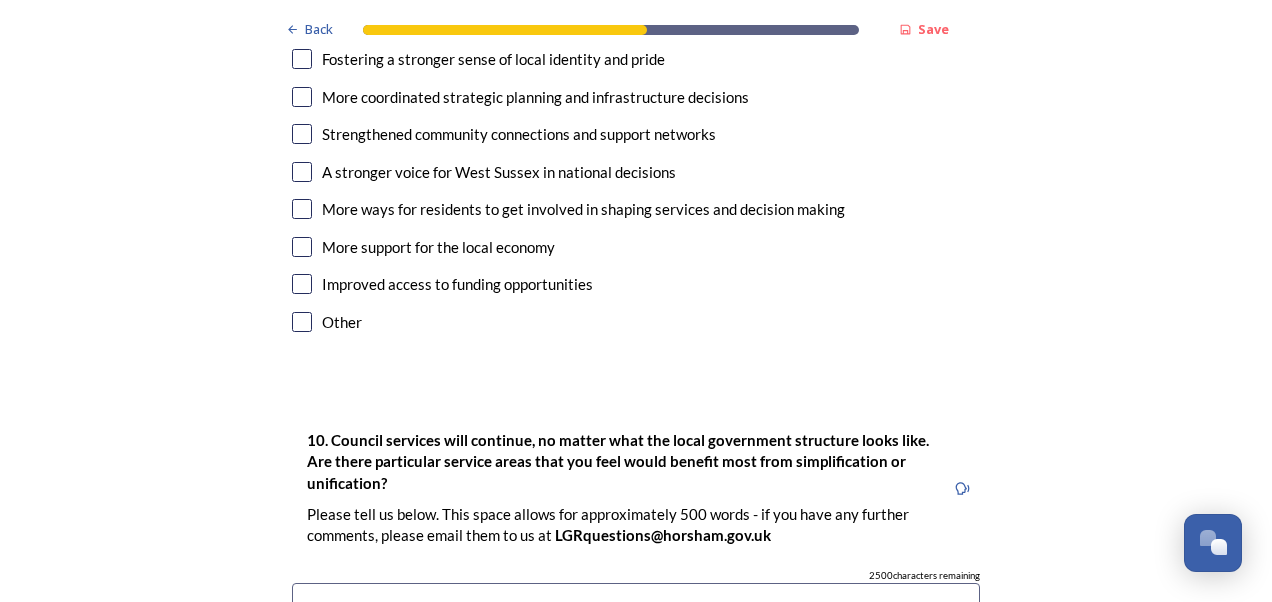 click at bounding box center [302, 322] 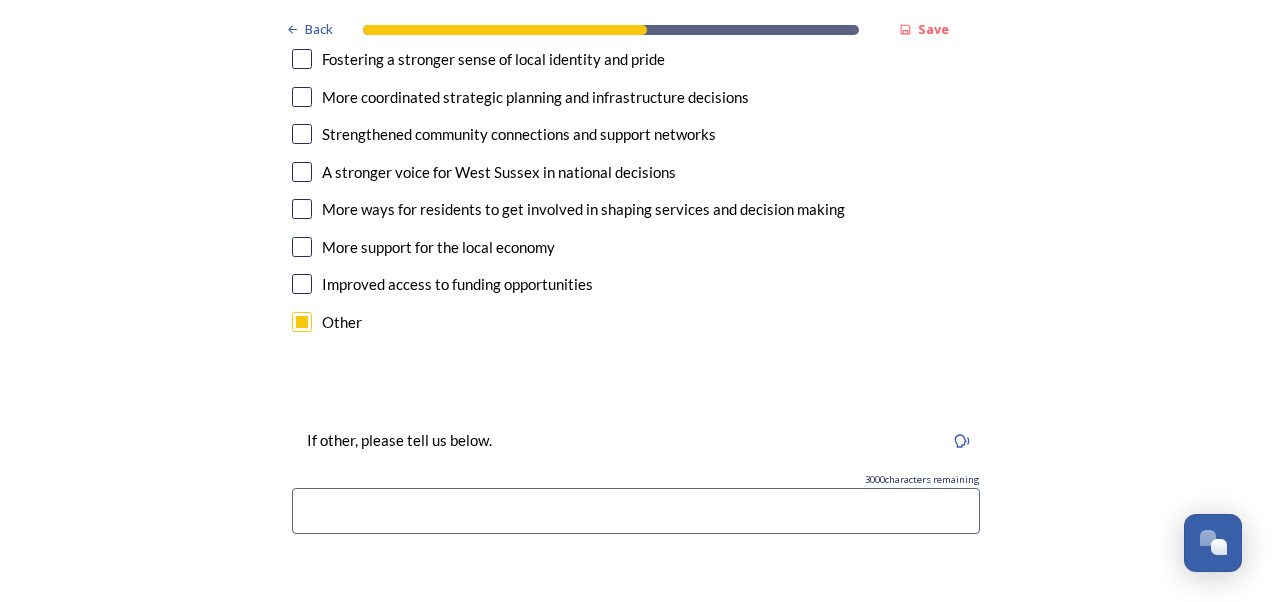 drag, startPoint x: 340, startPoint y: 509, endPoint x: 358, endPoint y: 502, distance: 19.313208 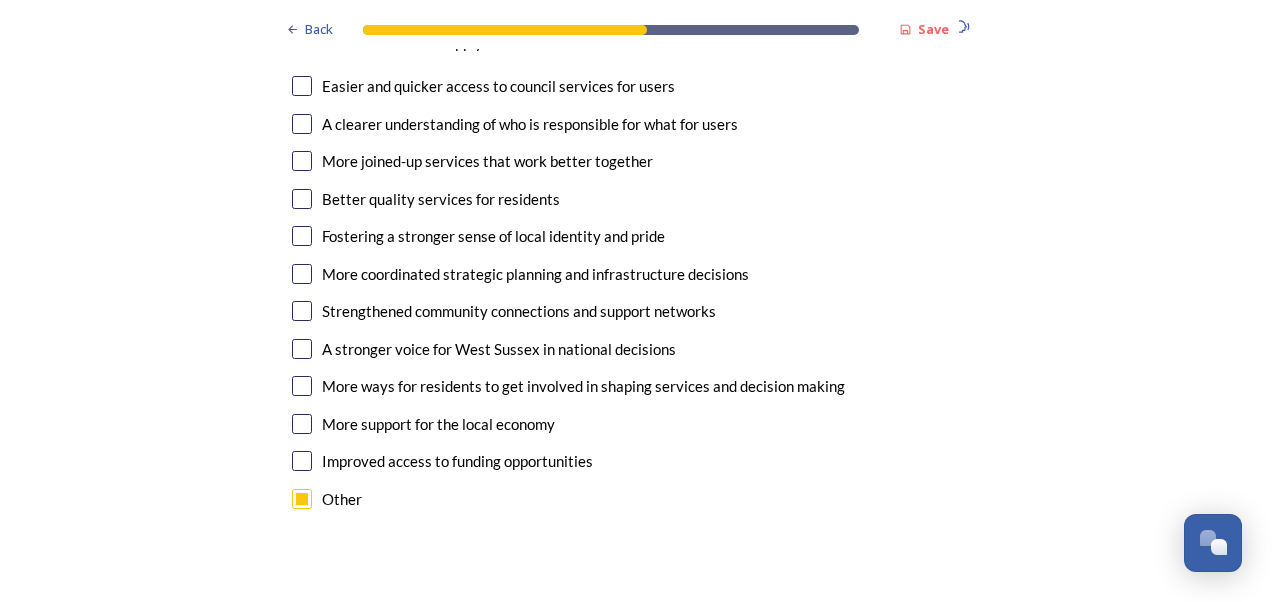scroll, scrollTop: 5300, scrollLeft: 0, axis: vertical 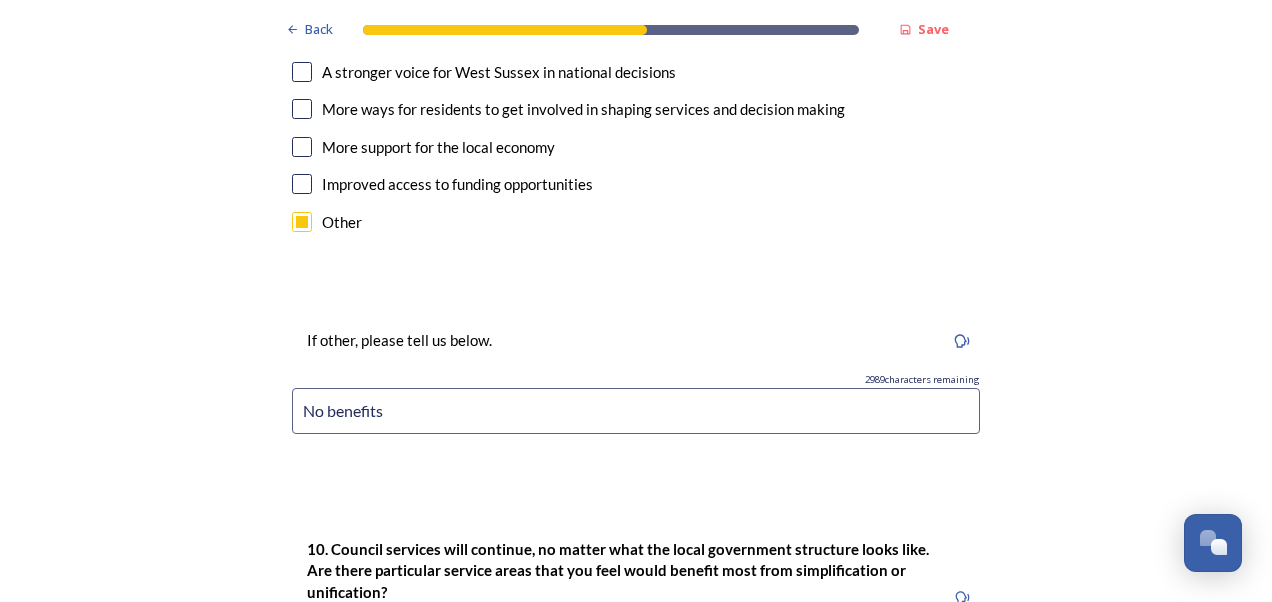 type on "No benefits" 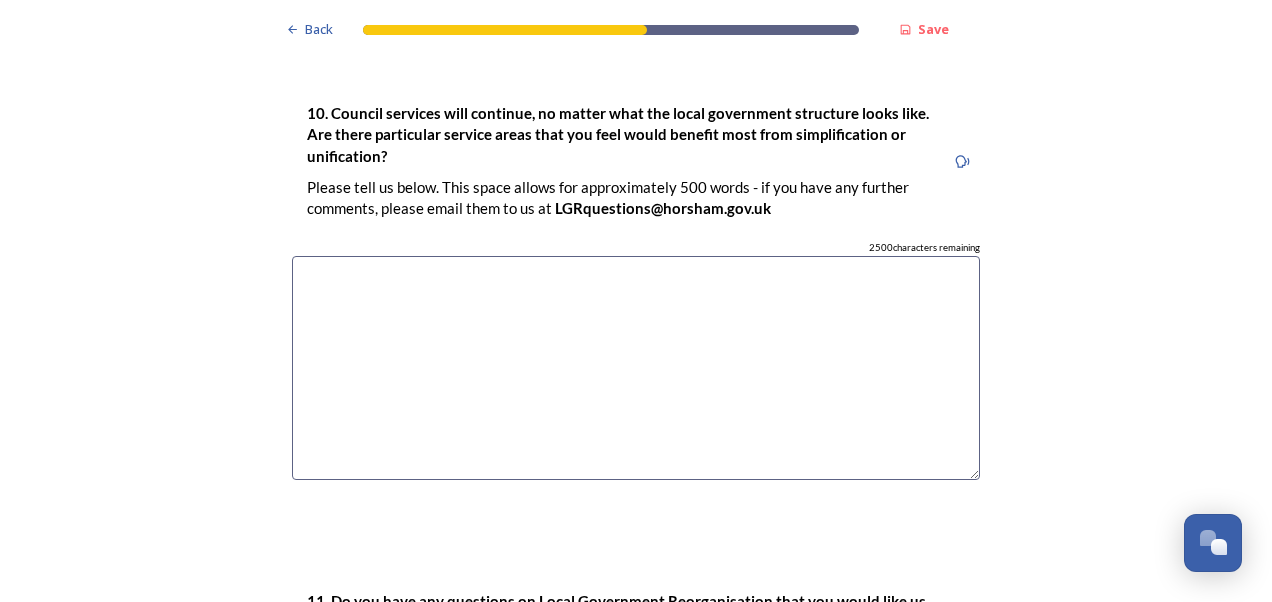 scroll, scrollTop: 5700, scrollLeft: 0, axis: vertical 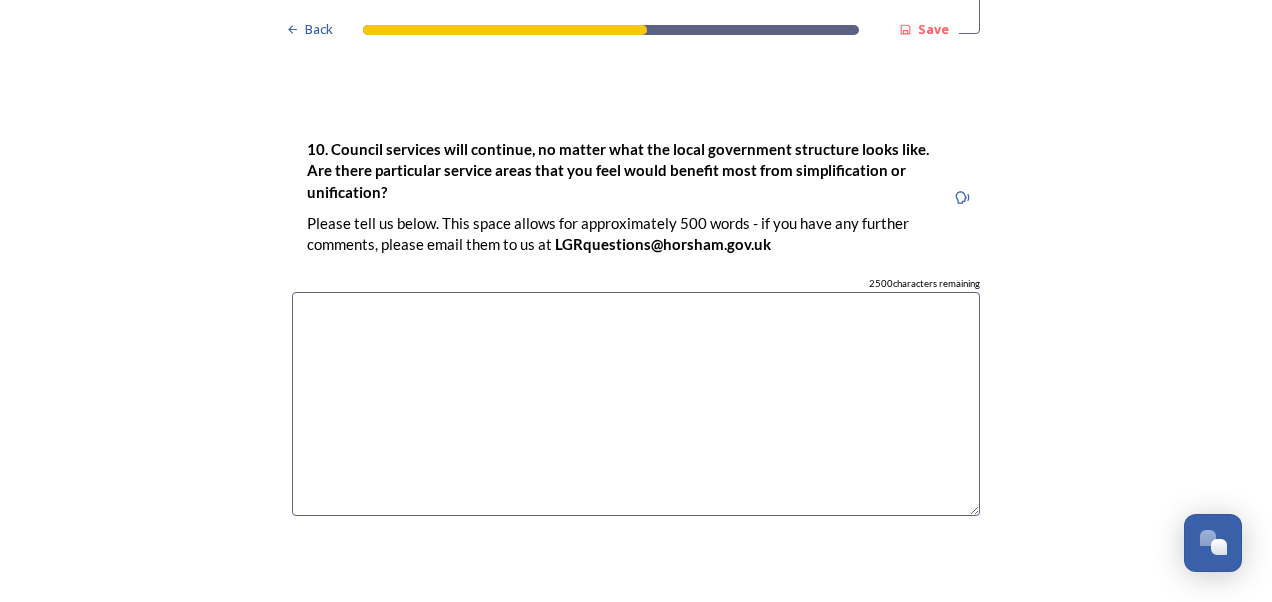 click at bounding box center [636, 404] 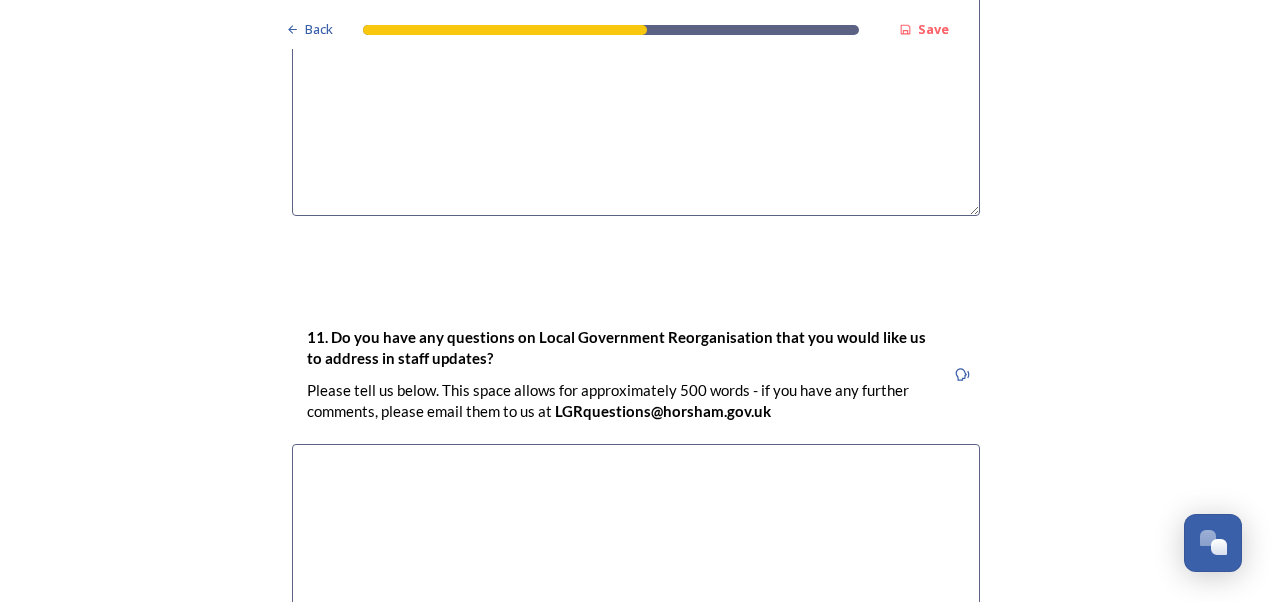 scroll, scrollTop: 6100, scrollLeft: 0, axis: vertical 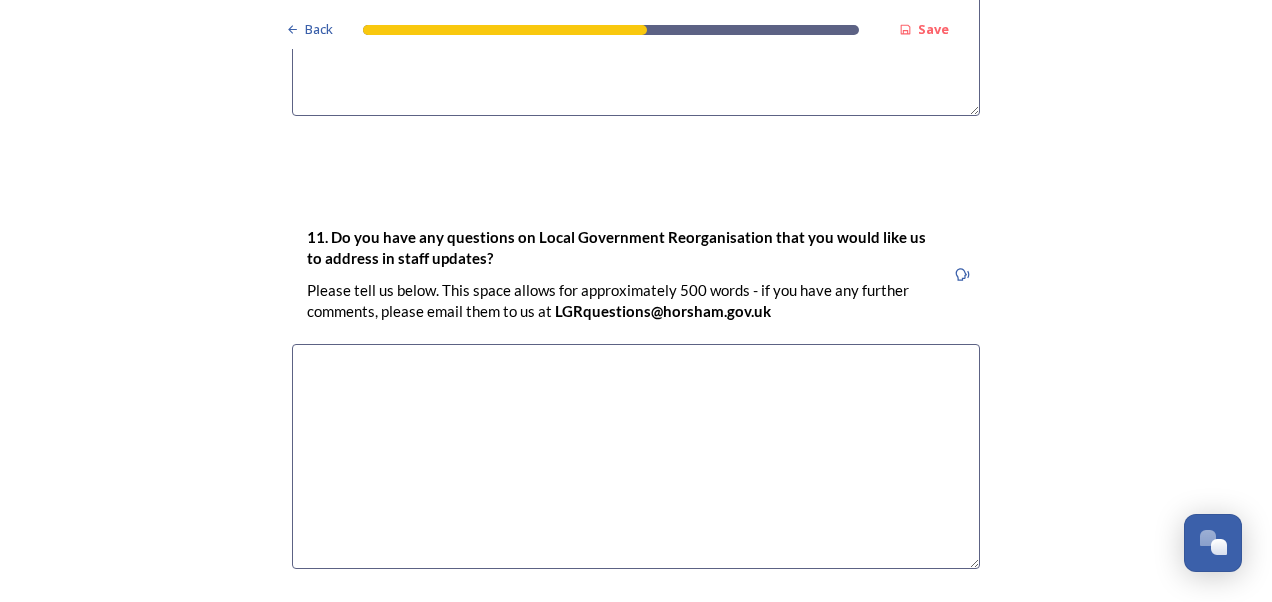 type on "None." 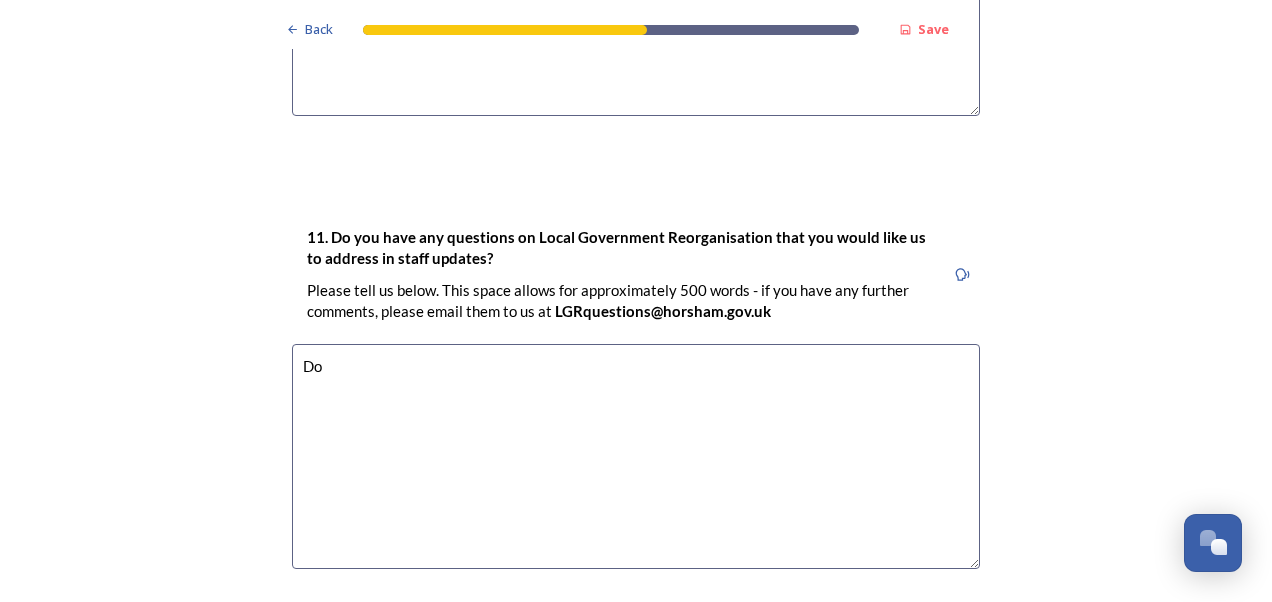 type on "D" 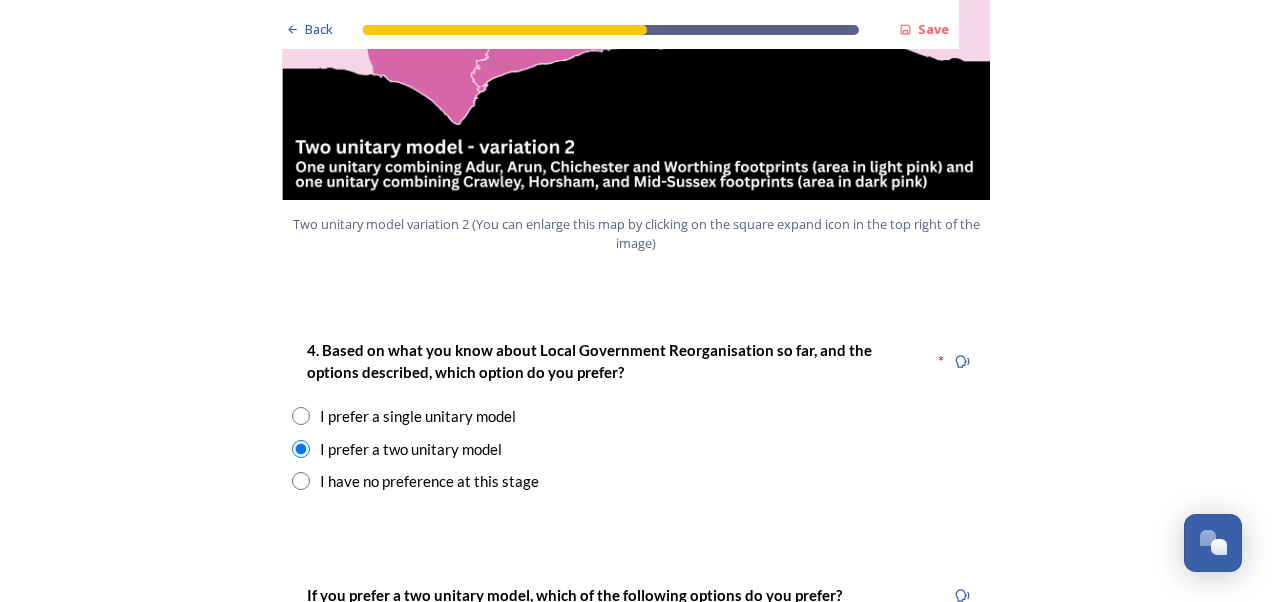 scroll, scrollTop: 2700, scrollLeft: 0, axis: vertical 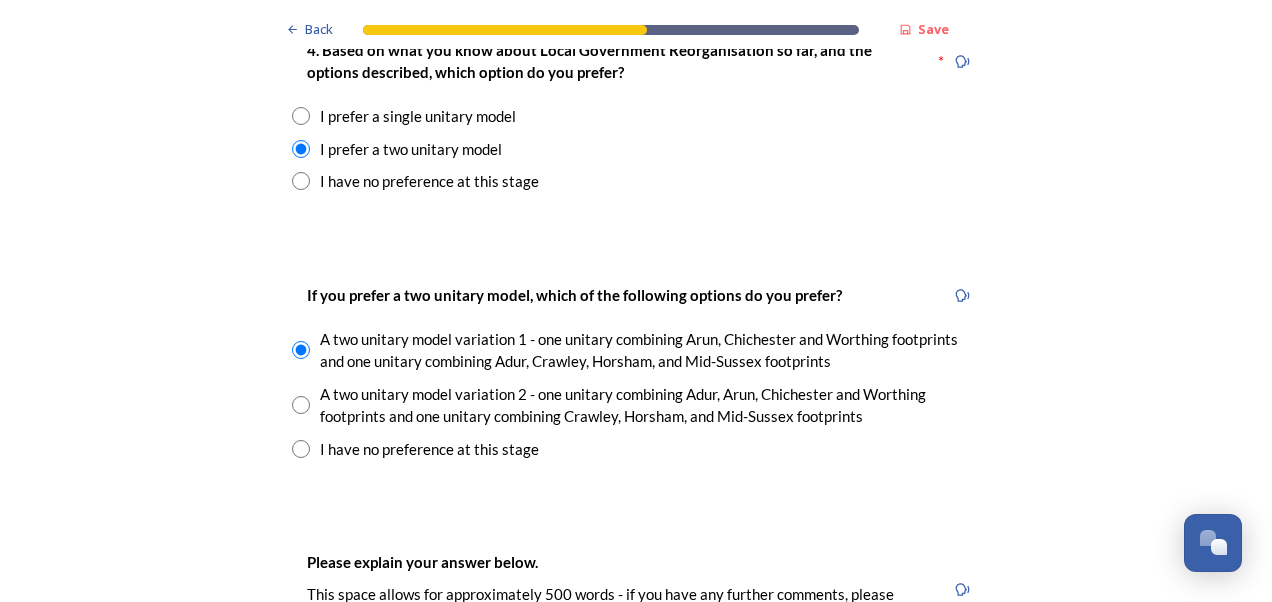 type on "This idea has only been introduced by the current political party, do you think when the next party is elected that they will carry this idea on?" 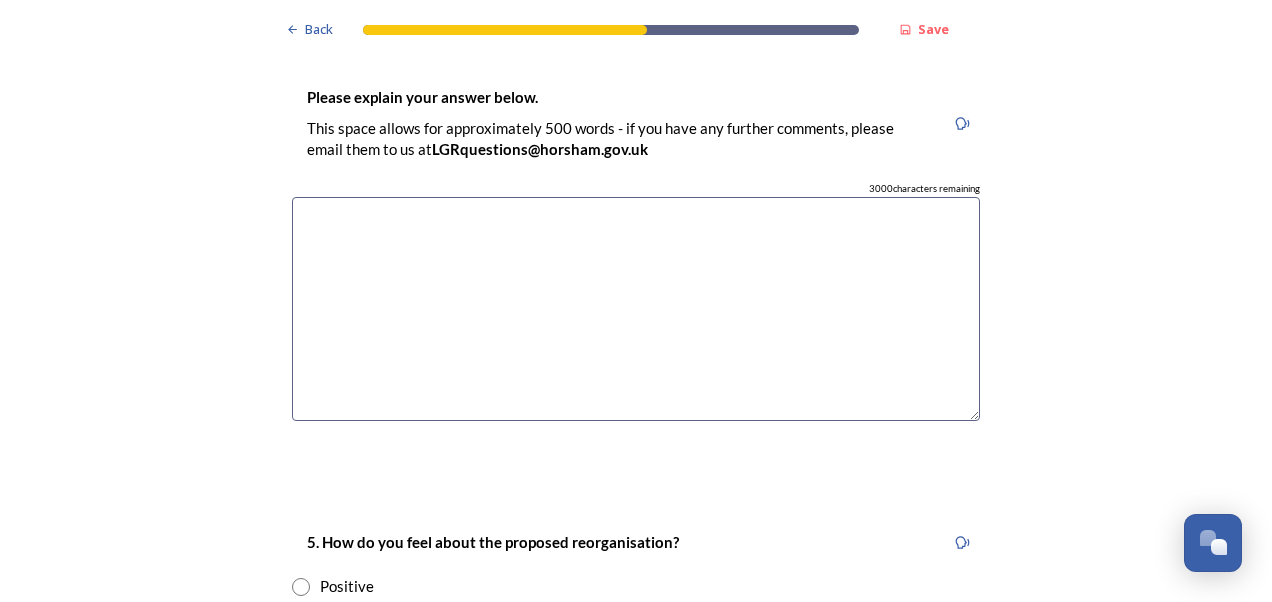 scroll, scrollTop: 2900, scrollLeft: 0, axis: vertical 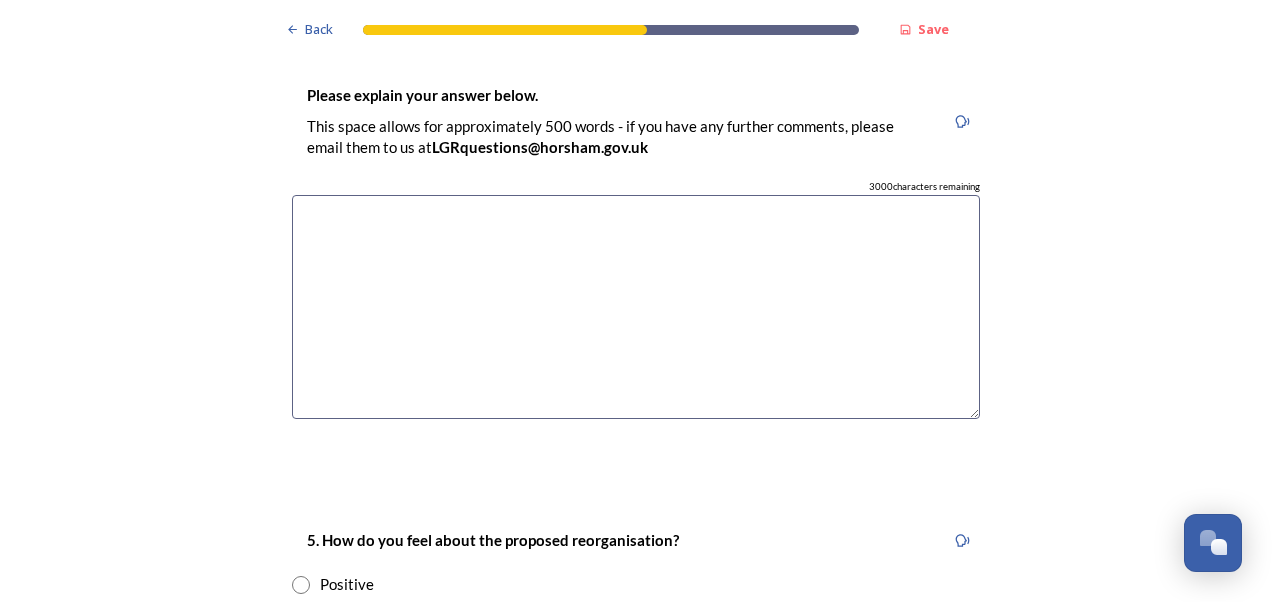 click at bounding box center [636, 307] 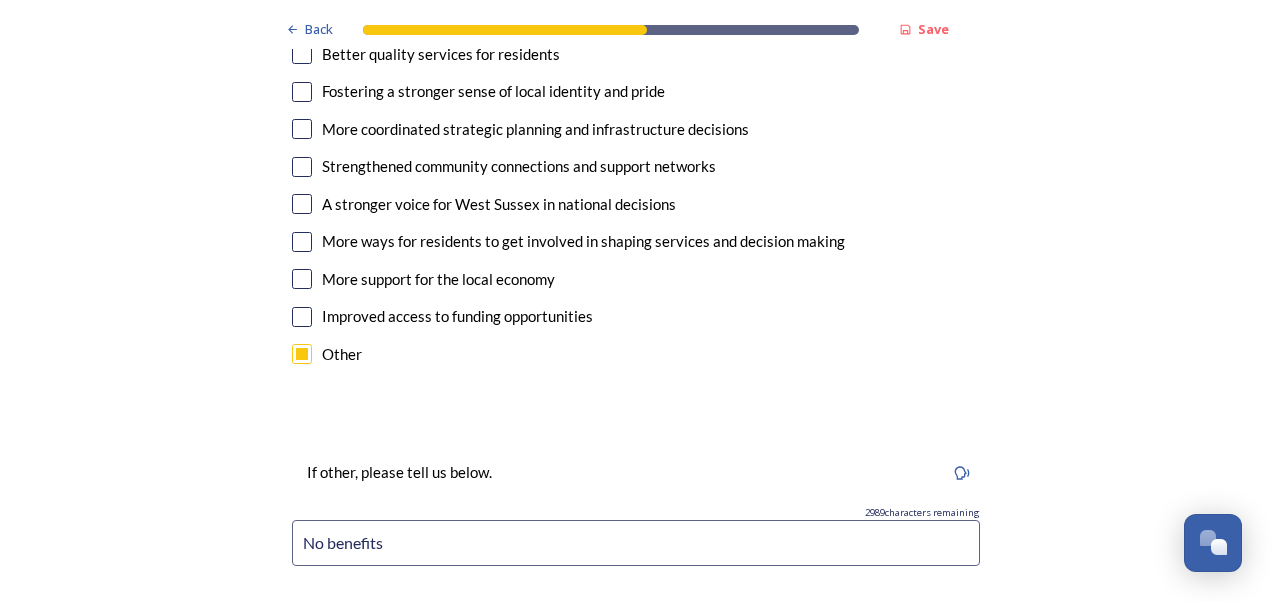 scroll, scrollTop: 5100, scrollLeft: 0, axis: vertical 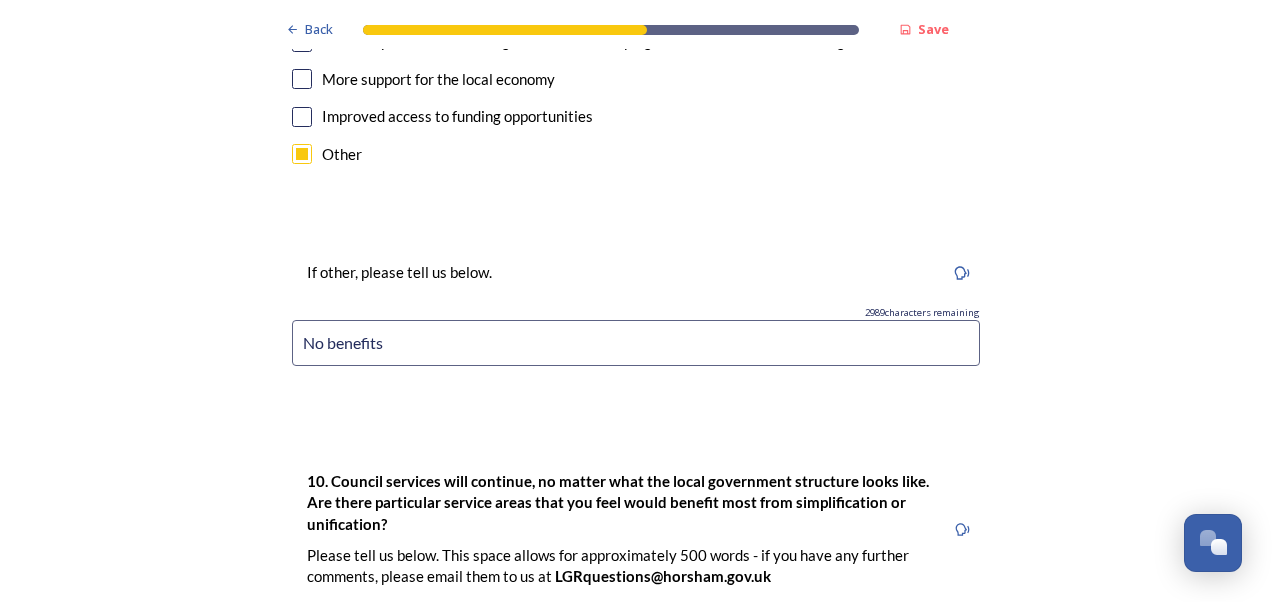 type on "This idea will likely fail, and will be very detrimental like most other reorganisations have been in past." 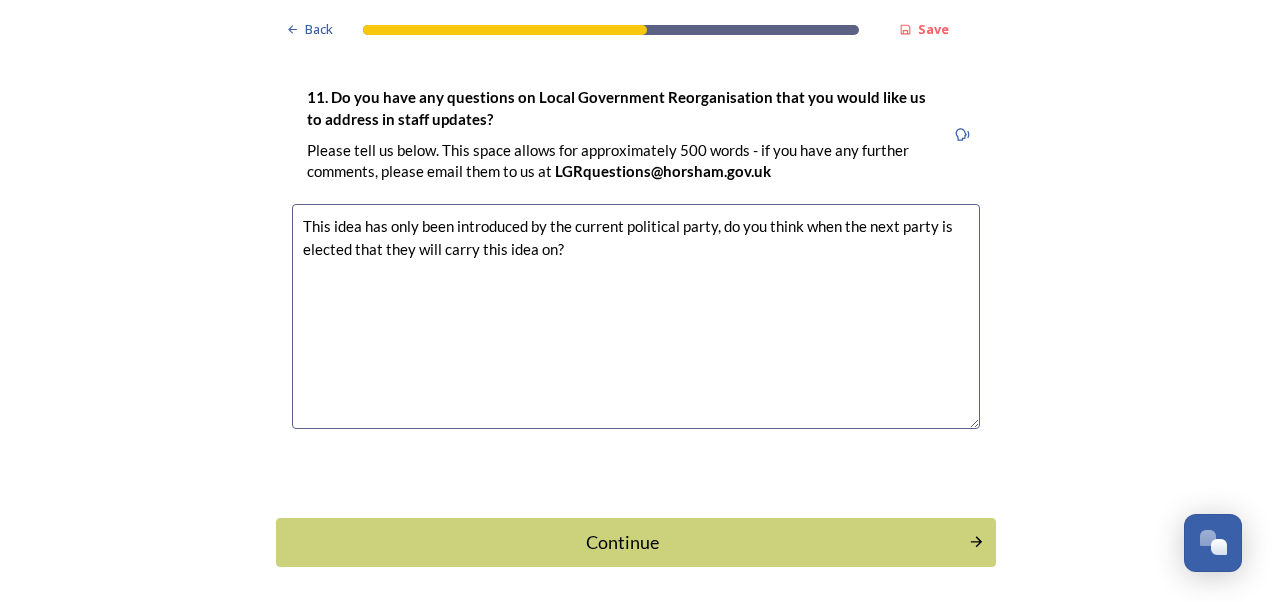 scroll, scrollTop: 6050, scrollLeft: 0, axis: vertical 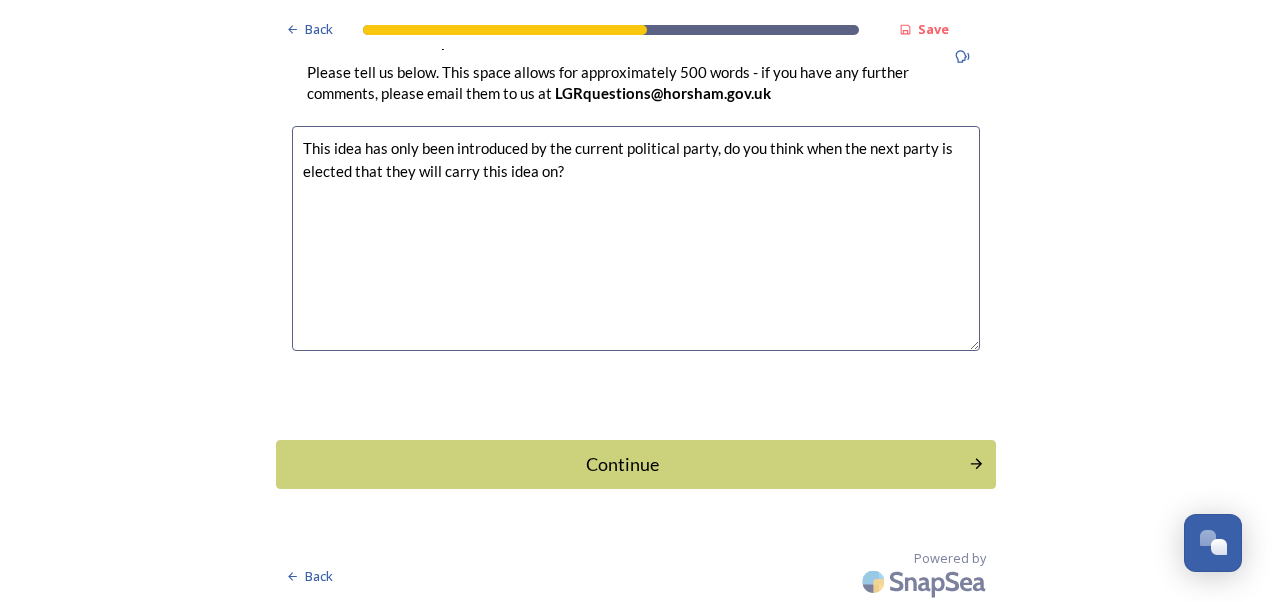 click on "This idea has only been introduced by the current political party, do you think when the next party is elected that they will carry this idea on?" at bounding box center [636, 238] 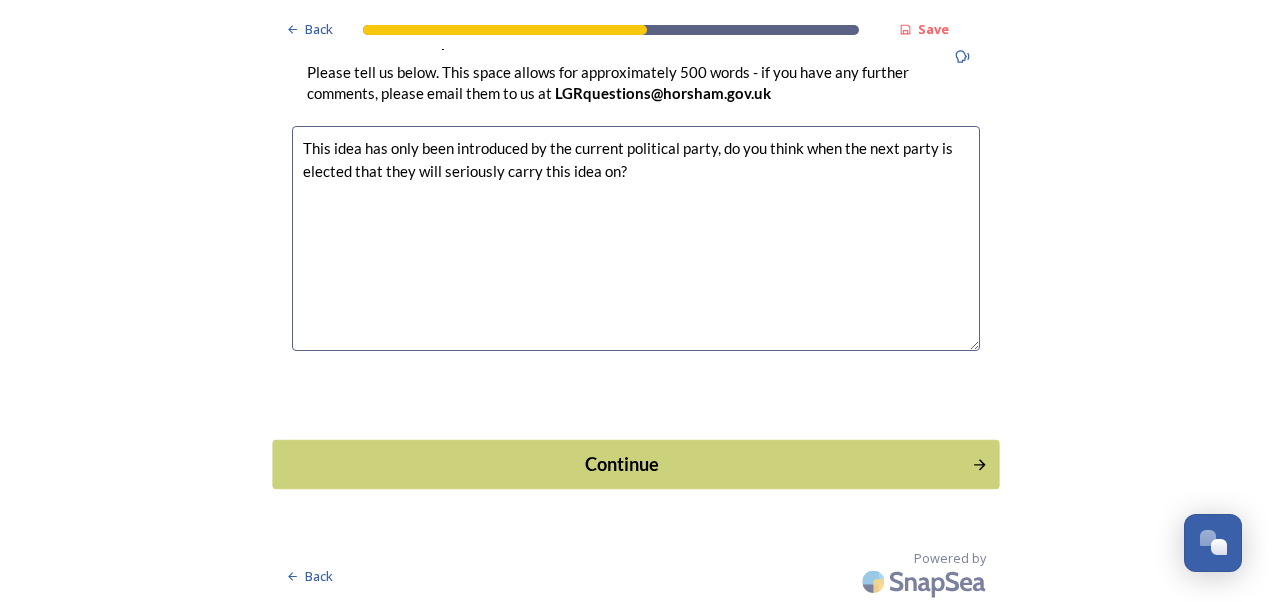 type on "This idea has only been introduced by the current political party, do you think when the next party is elected that they will seriously carry this idea on?" 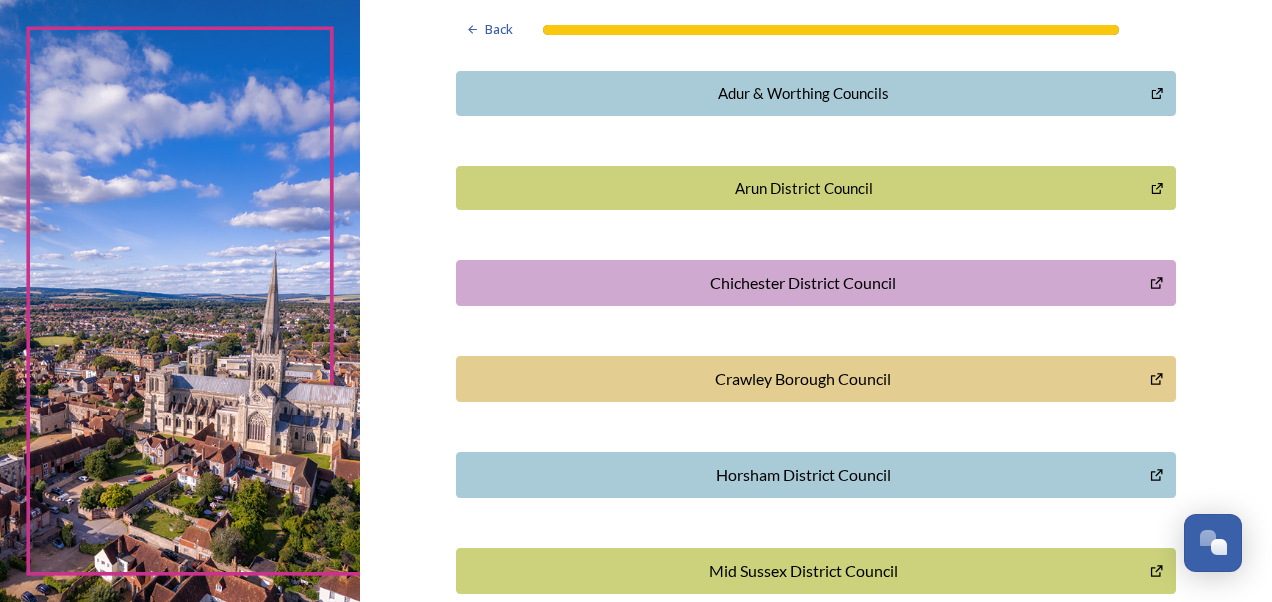 scroll, scrollTop: 582, scrollLeft: 0, axis: vertical 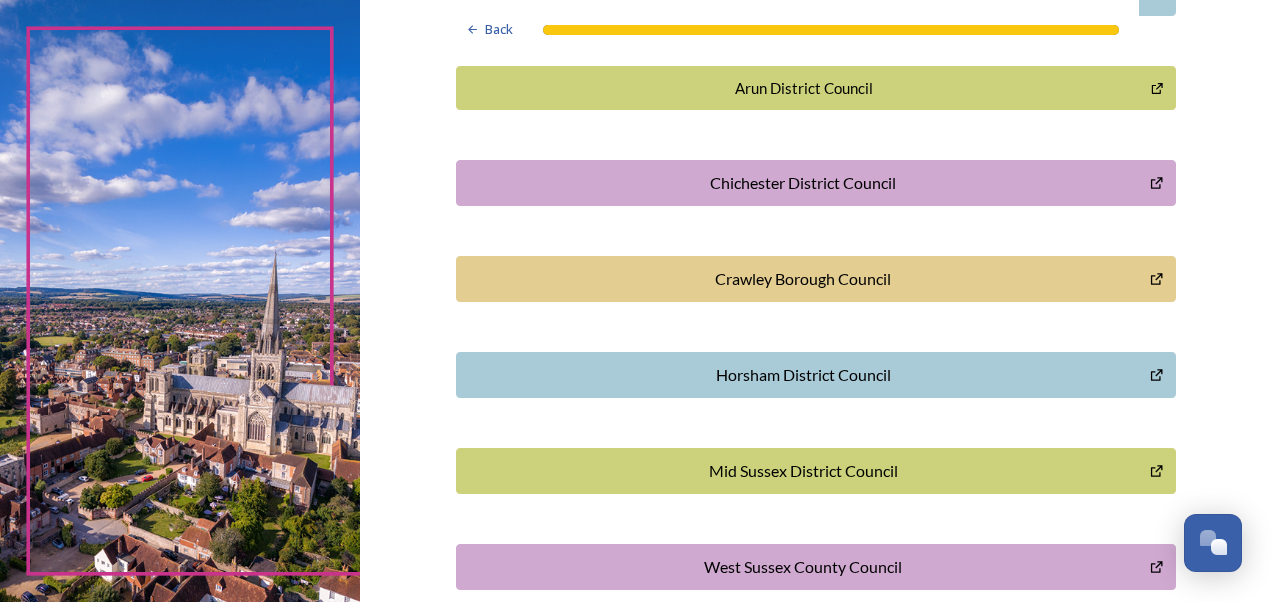 click on "Horsham District Council" at bounding box center [803, 375] 